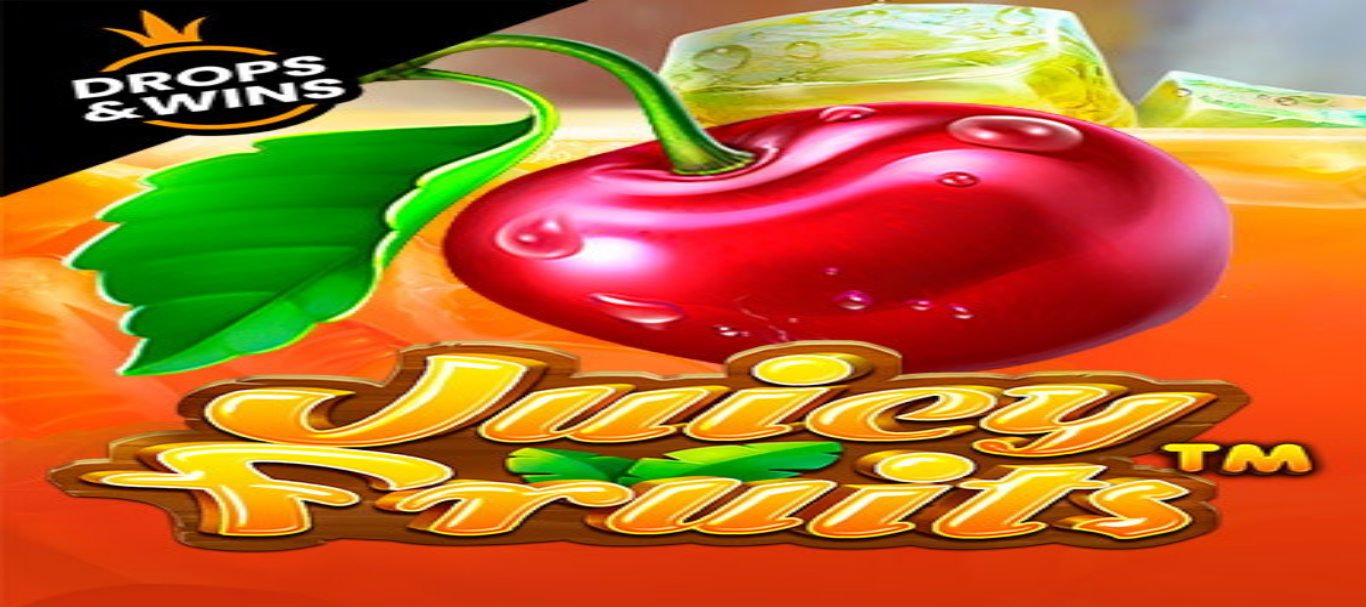 scroll, scrollTop: 0, scrollLeft: 0, axis: both 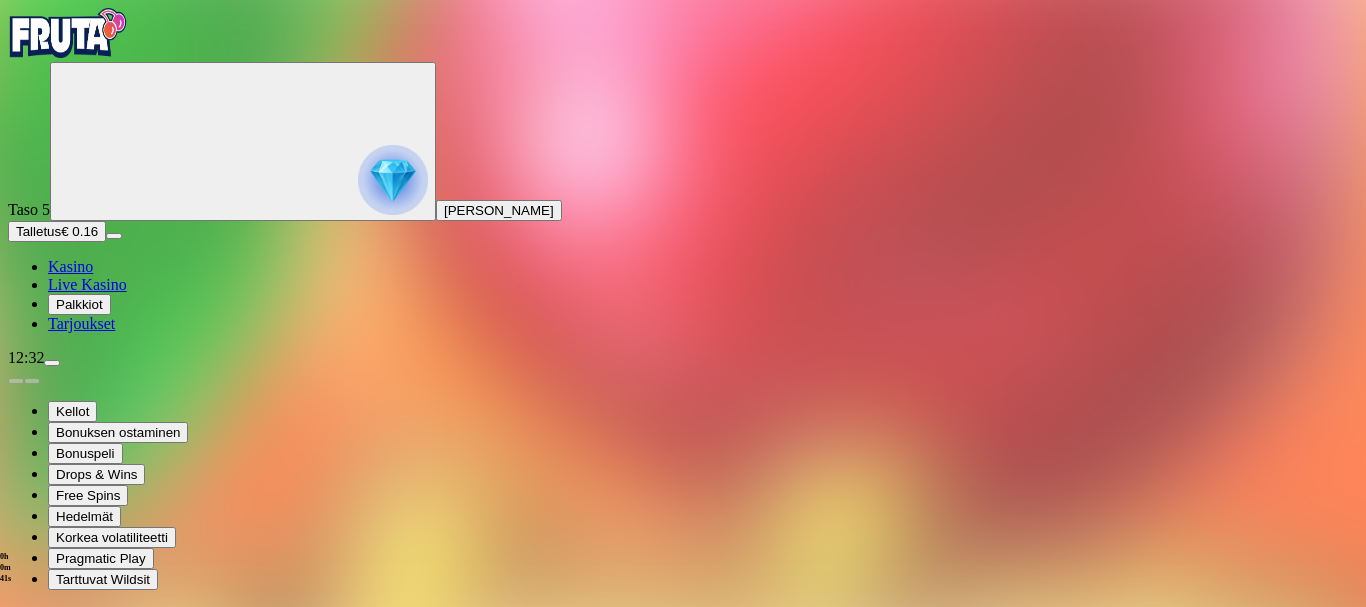 type on "**********" 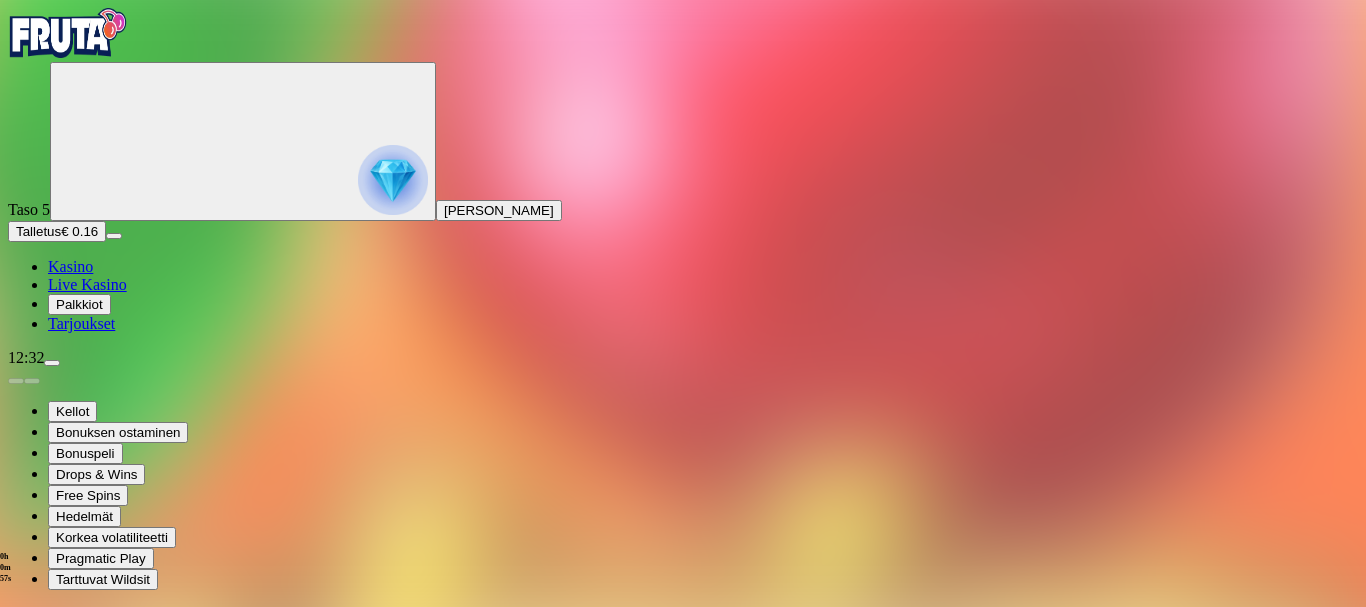scroll, scrollTop: 16, scrollLeft: 0, axis: vertical 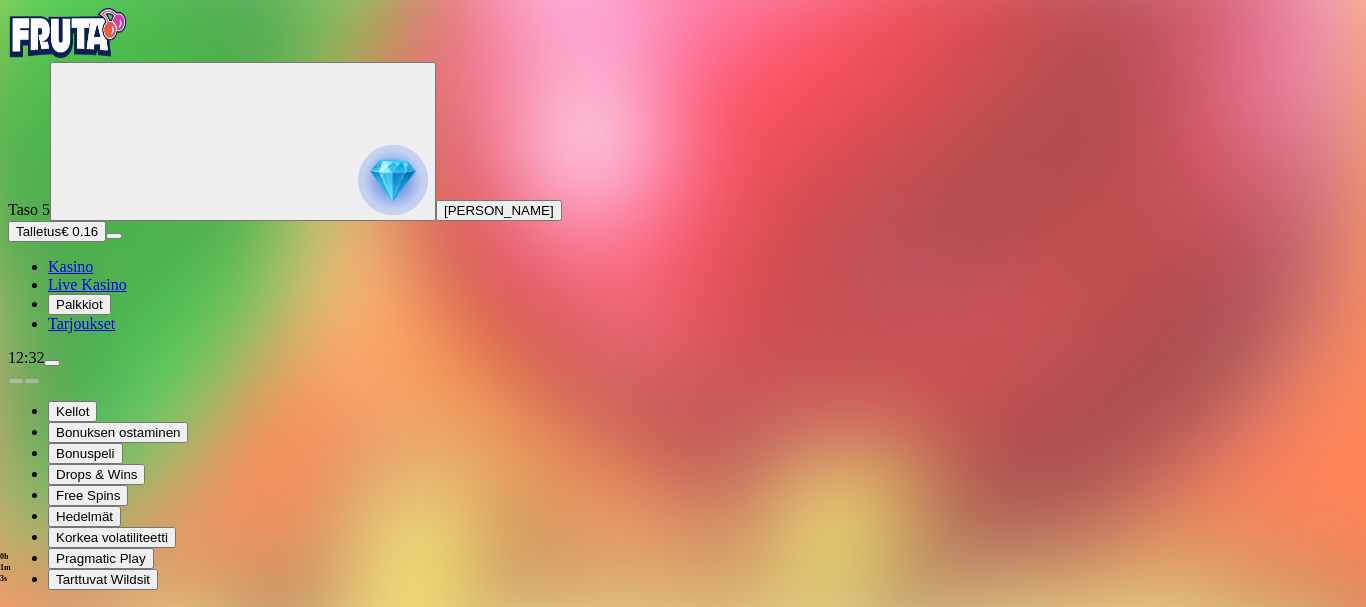 click on "Jatka" at bounding box center [32, 1046] 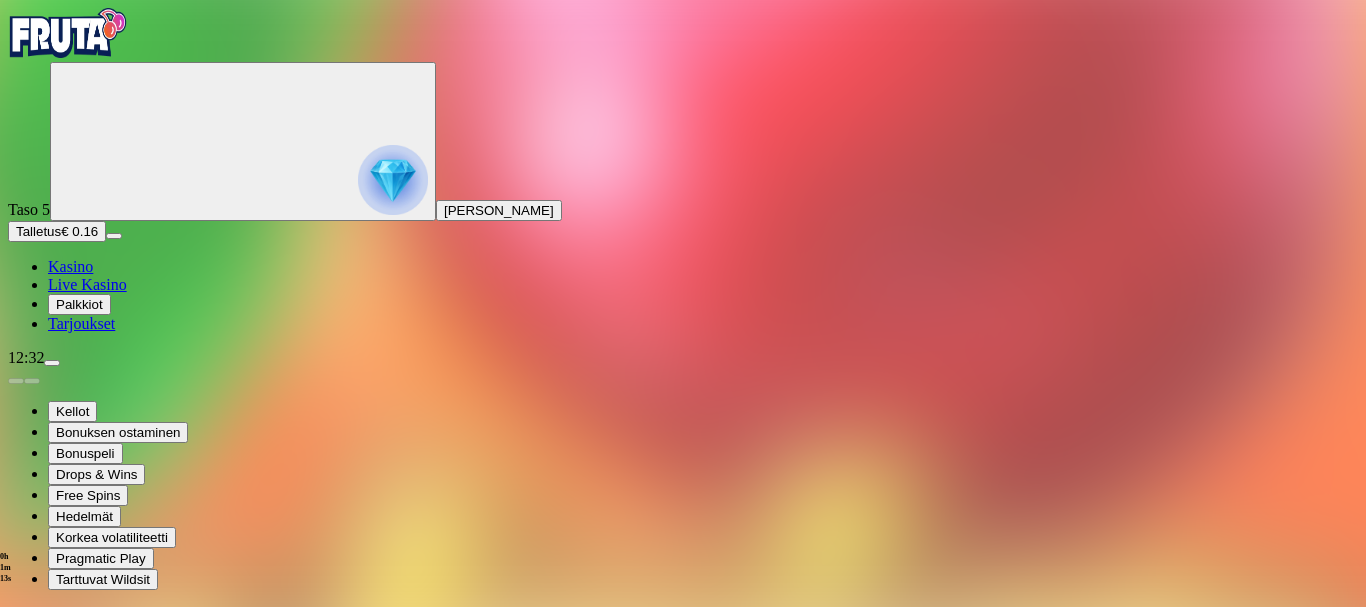 click on "Talletus" at bounding box center (38, 231) 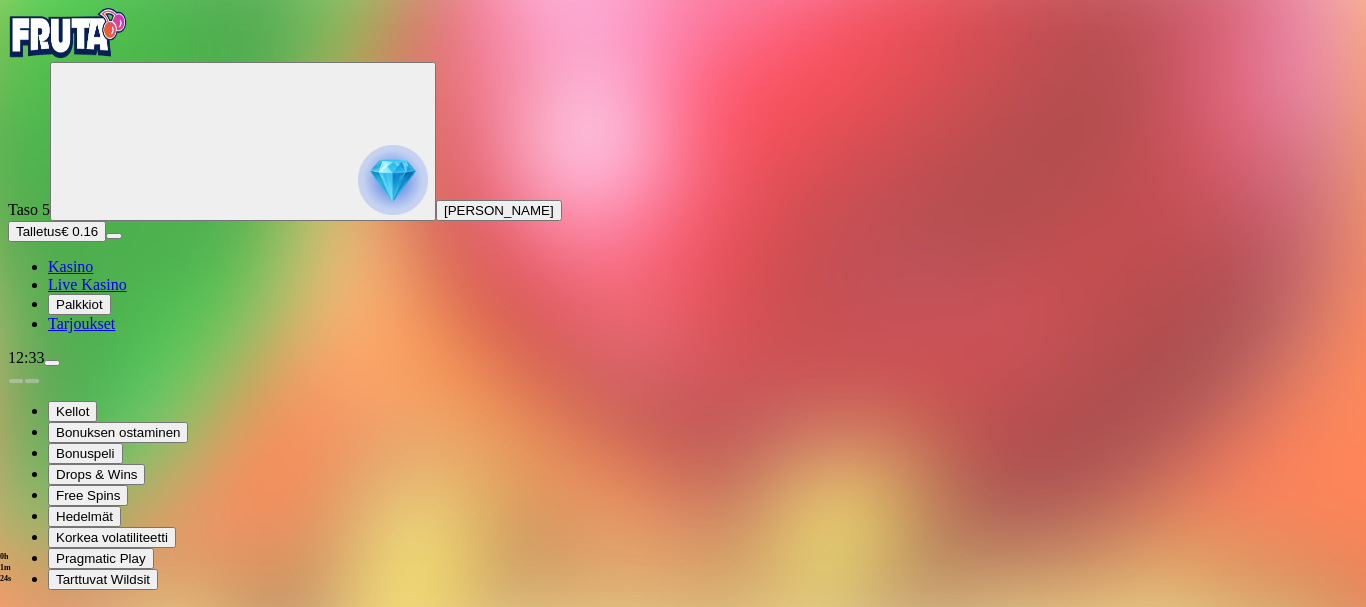 click on "€50" at bounding box center (209, 1690) 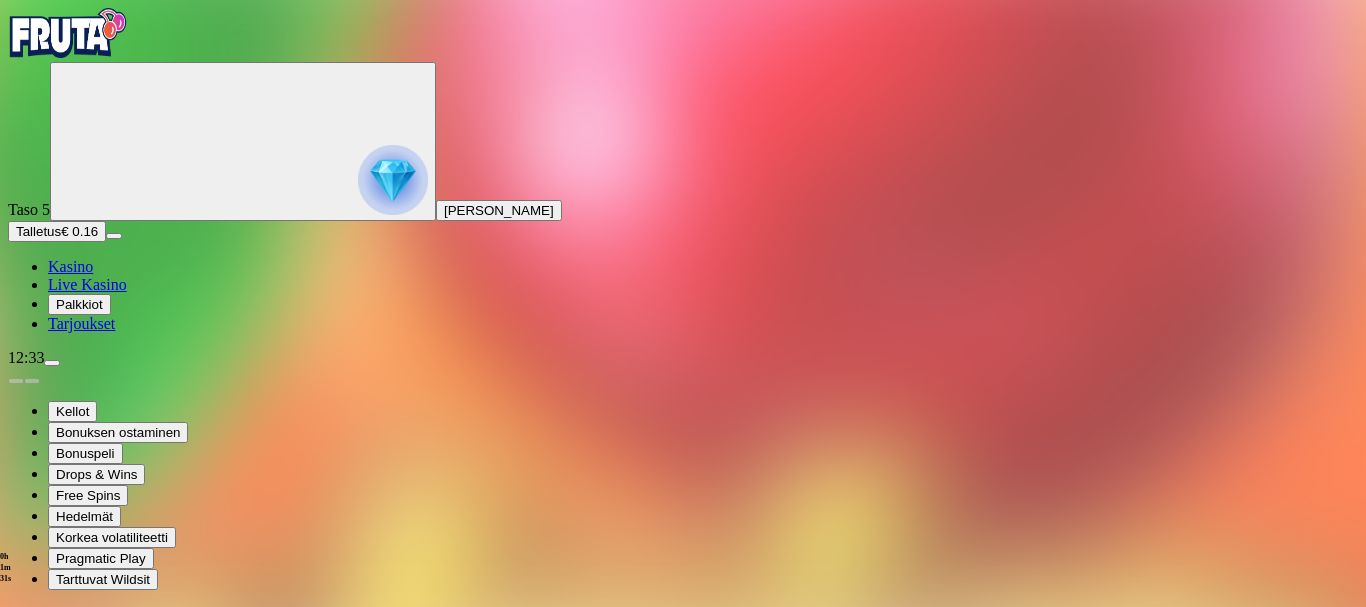 click on "TALLETA JA PELAA" at bounding box center [76, 1855] 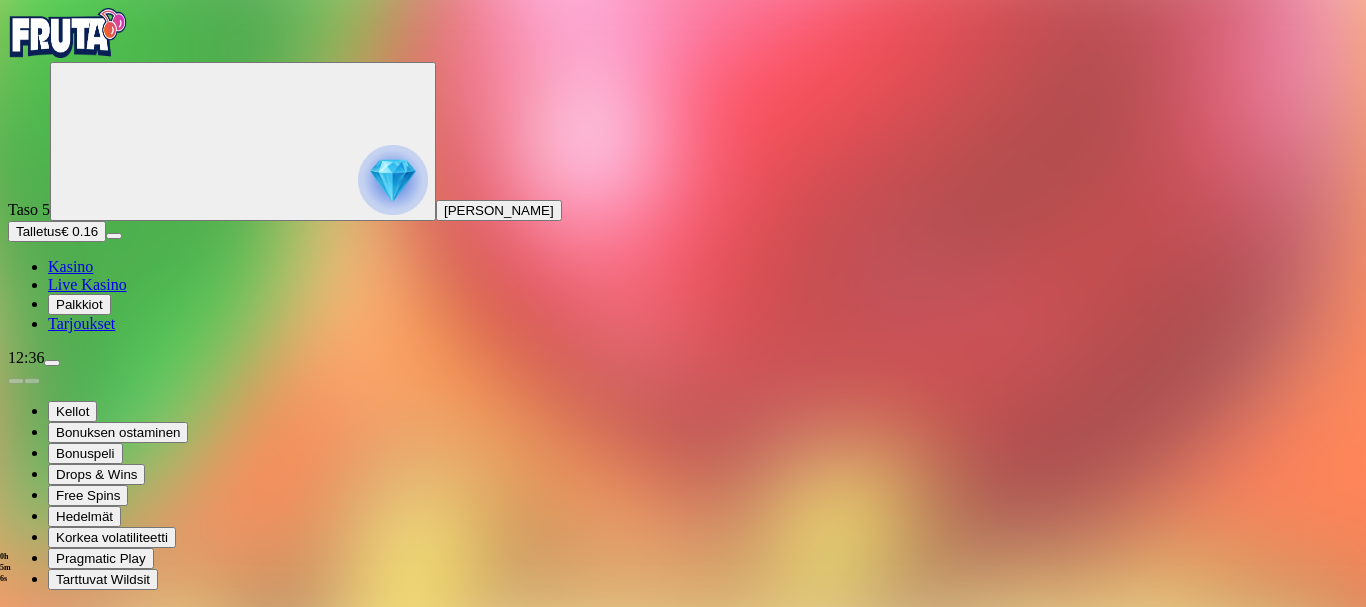 click at bounding box center (683, 788) 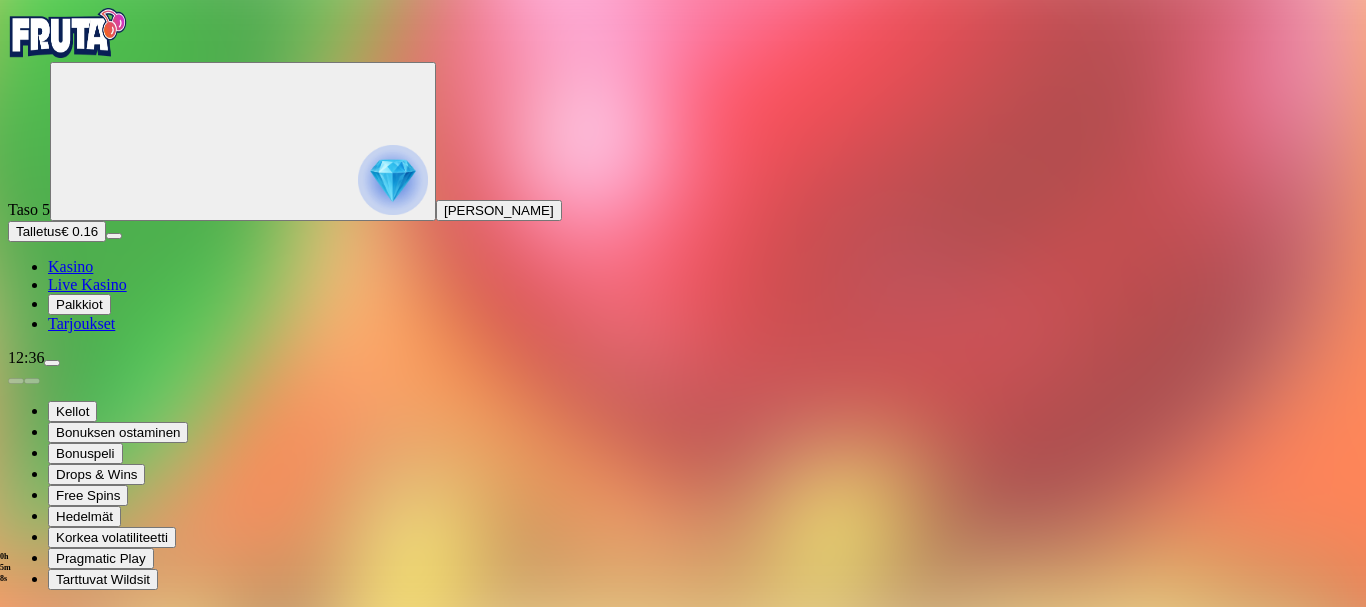 click at bounding box center [683, 867] 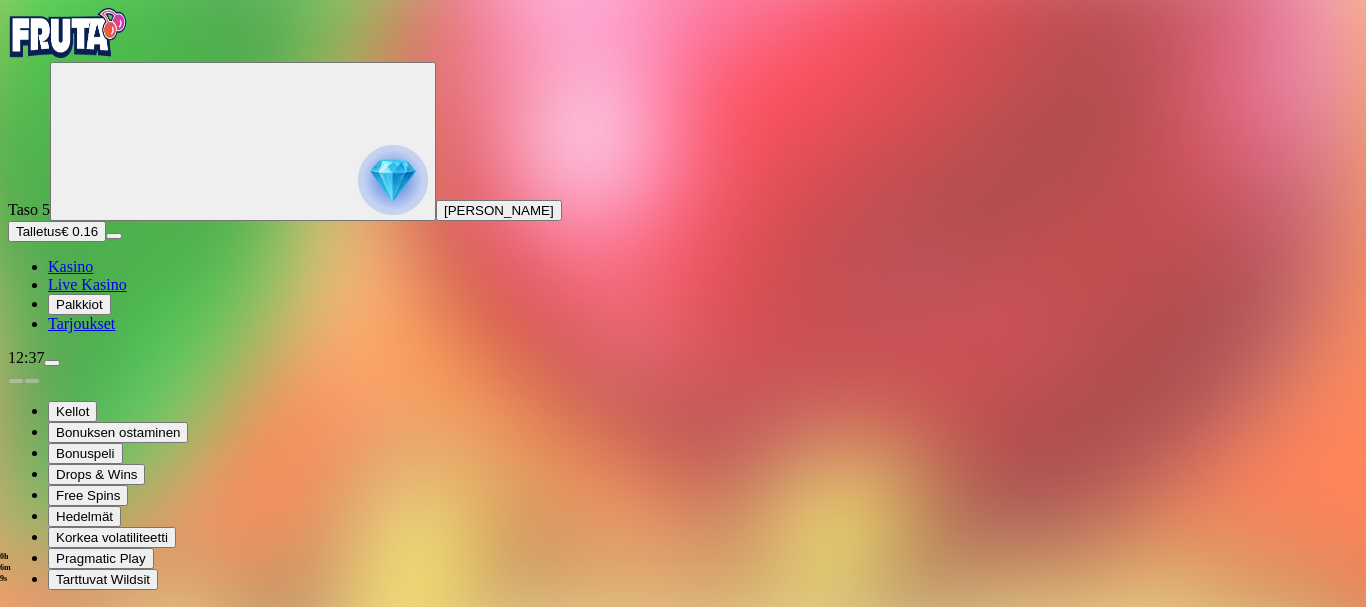 click on "Talletus" at bounding box center [38, 231] 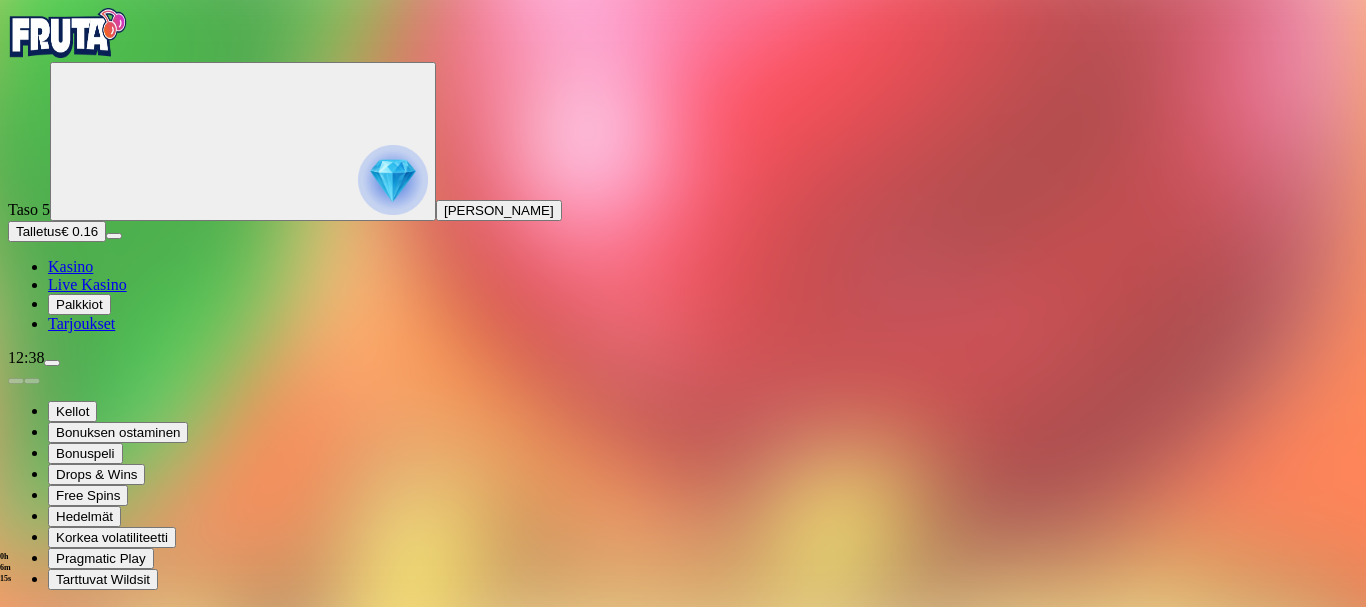 click on "€50" at bounding box center [209, 1690] 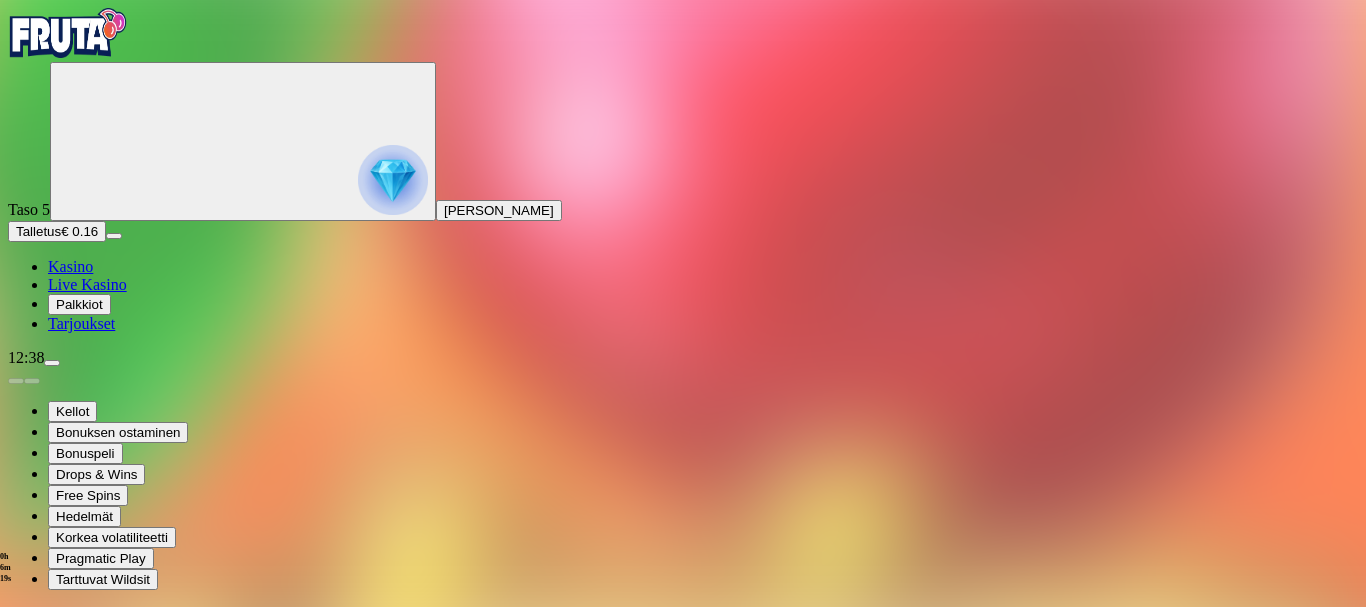 click on "€50" at bounding box center [209, 1690] 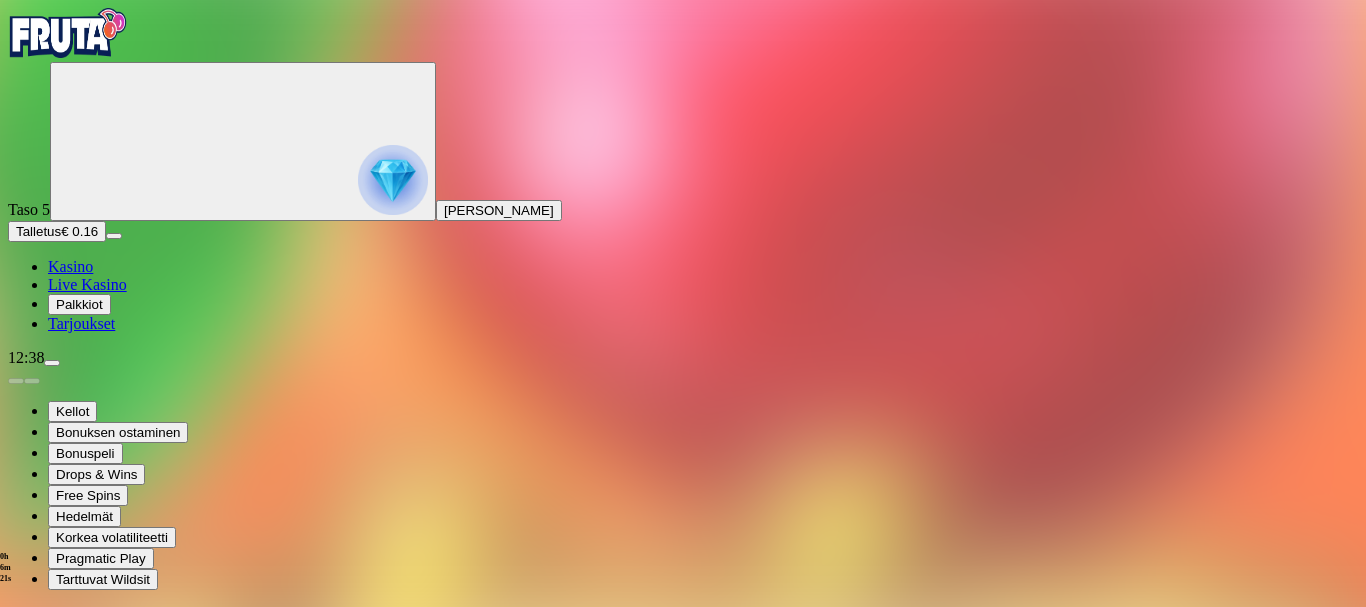 click on "TALLETA JA PELAA" at bounding box center [76, 1855] 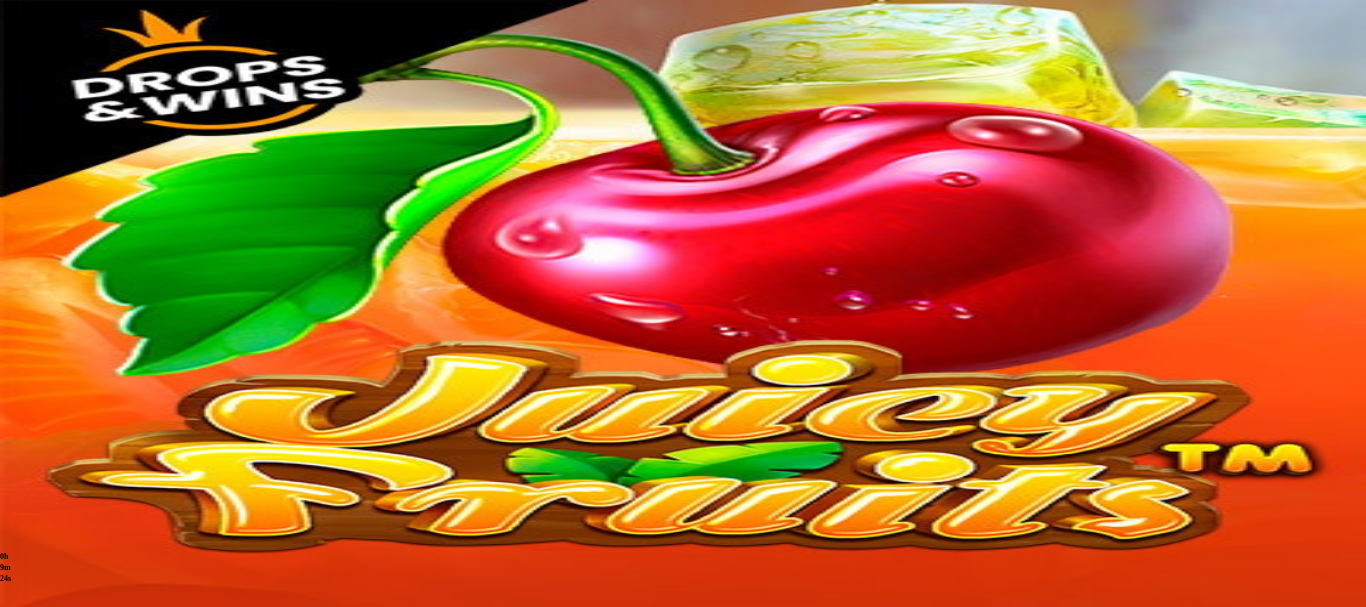 scroll, scrollTop: 0, scrollLeft: 0, axis: both 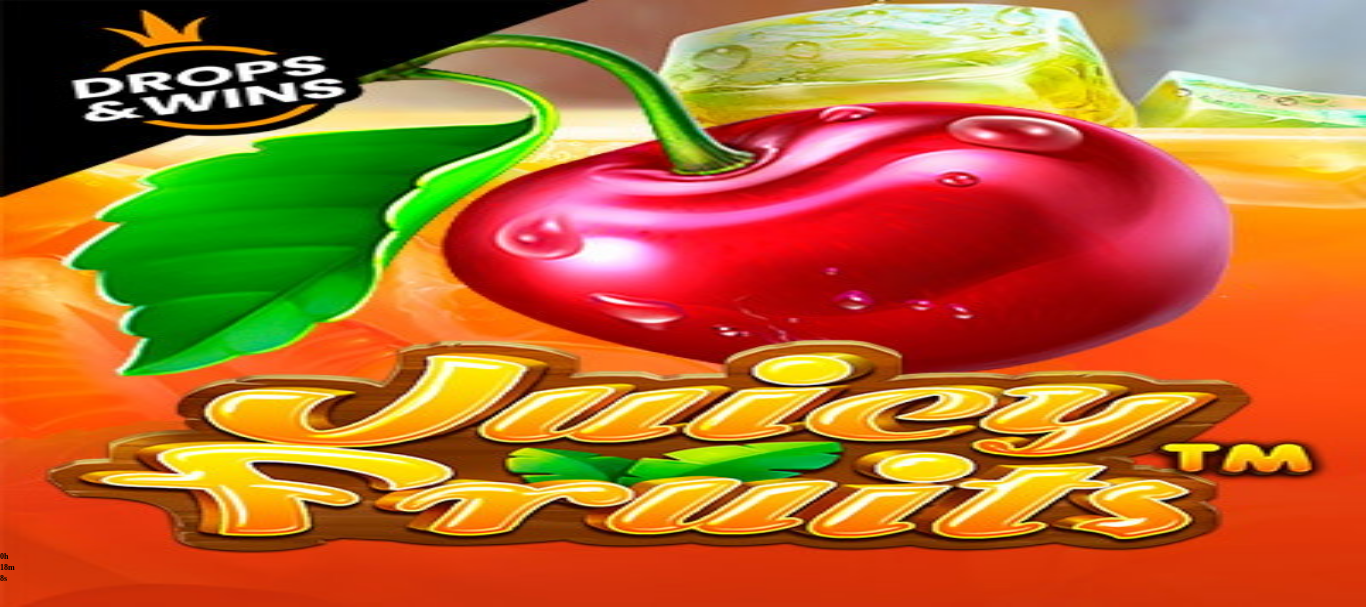 click at bounding box center (52, 363) 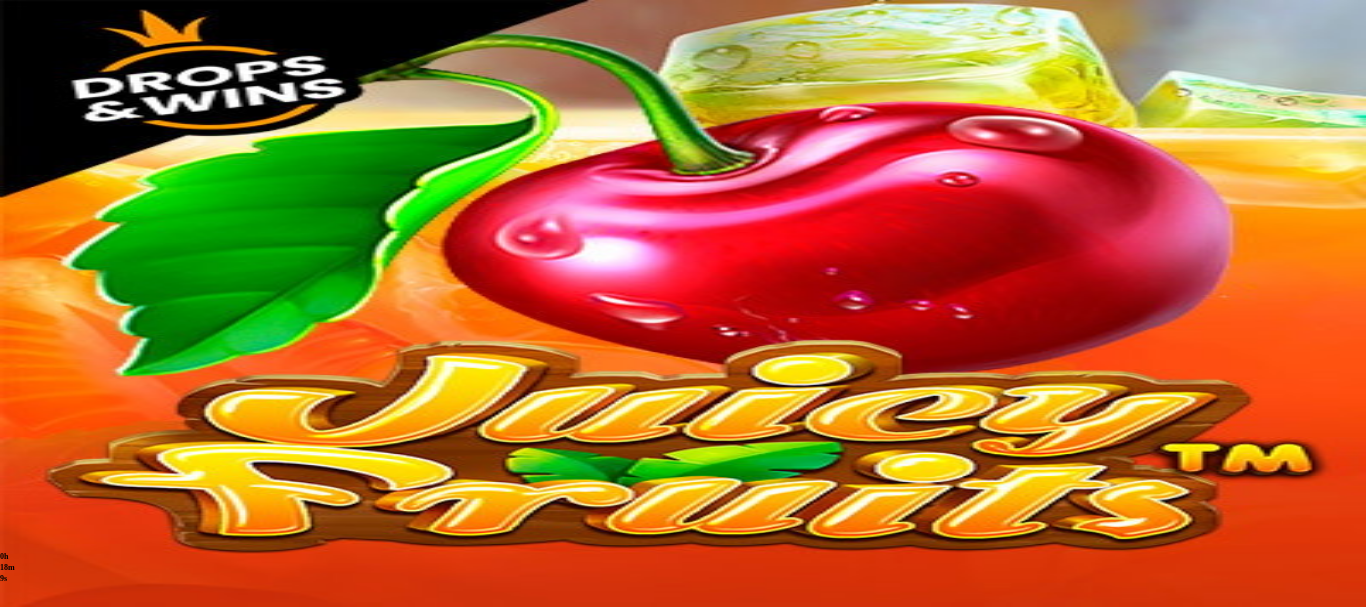click at bounding box center [52, 363] 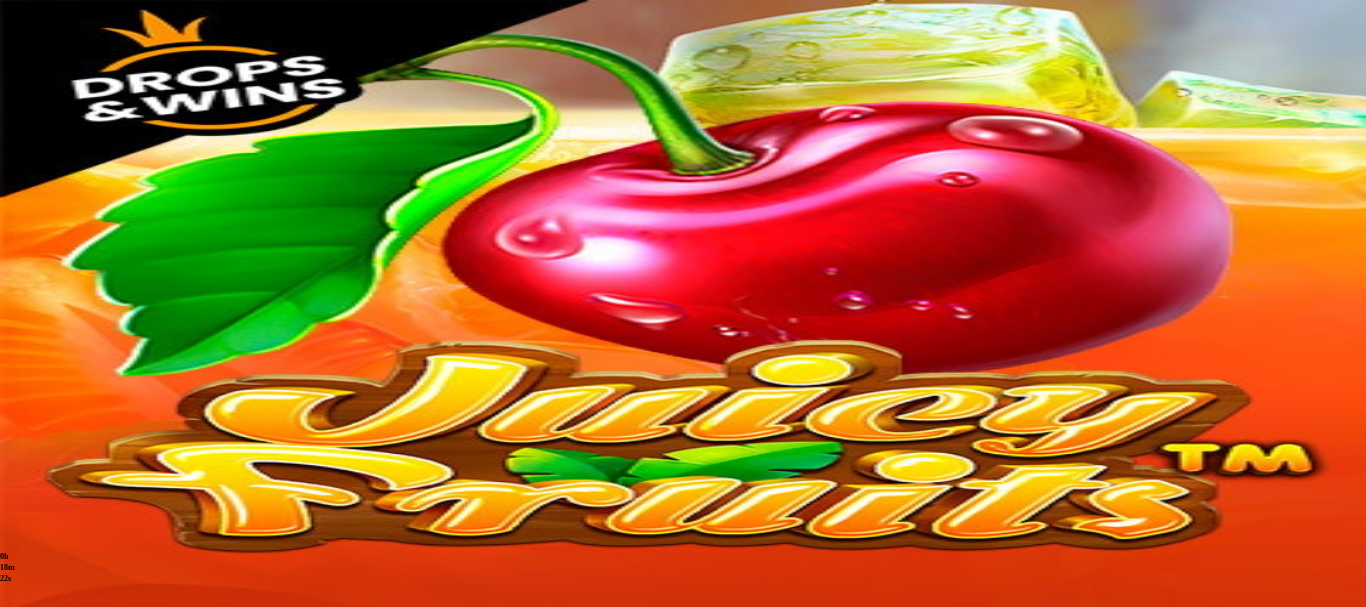 scroll, scrollTop: 100, scrollLeft: 0, axis: vertical 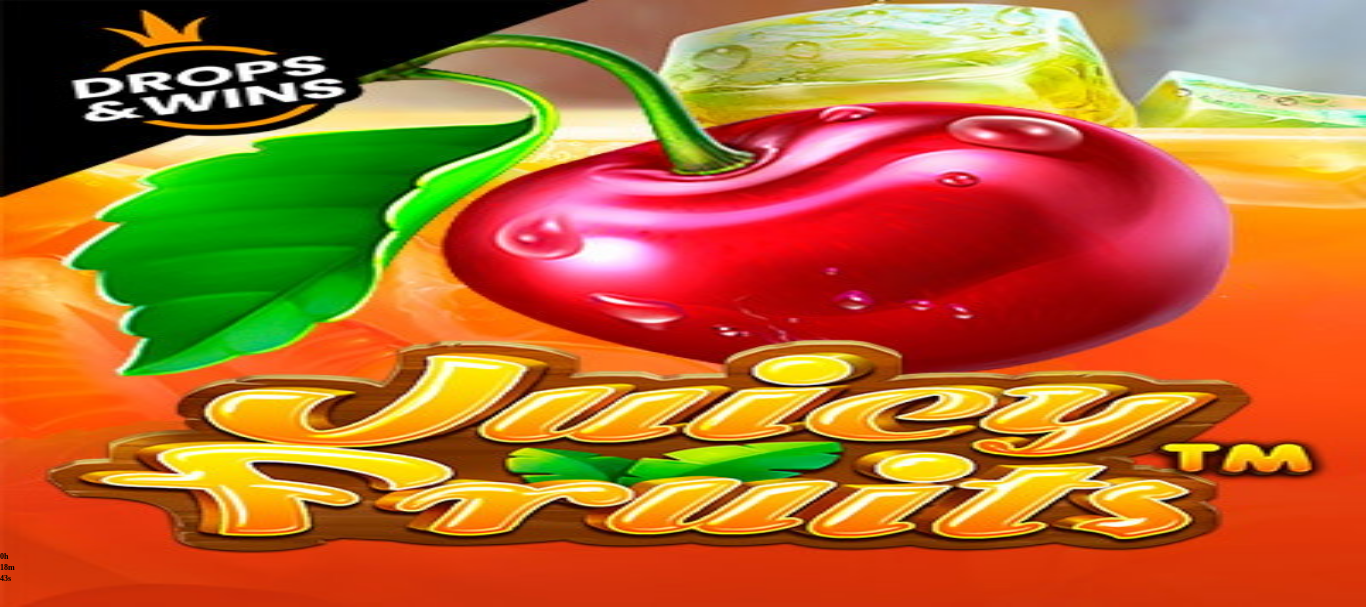 click on "Talletus" at bounding box center [102, 1441] 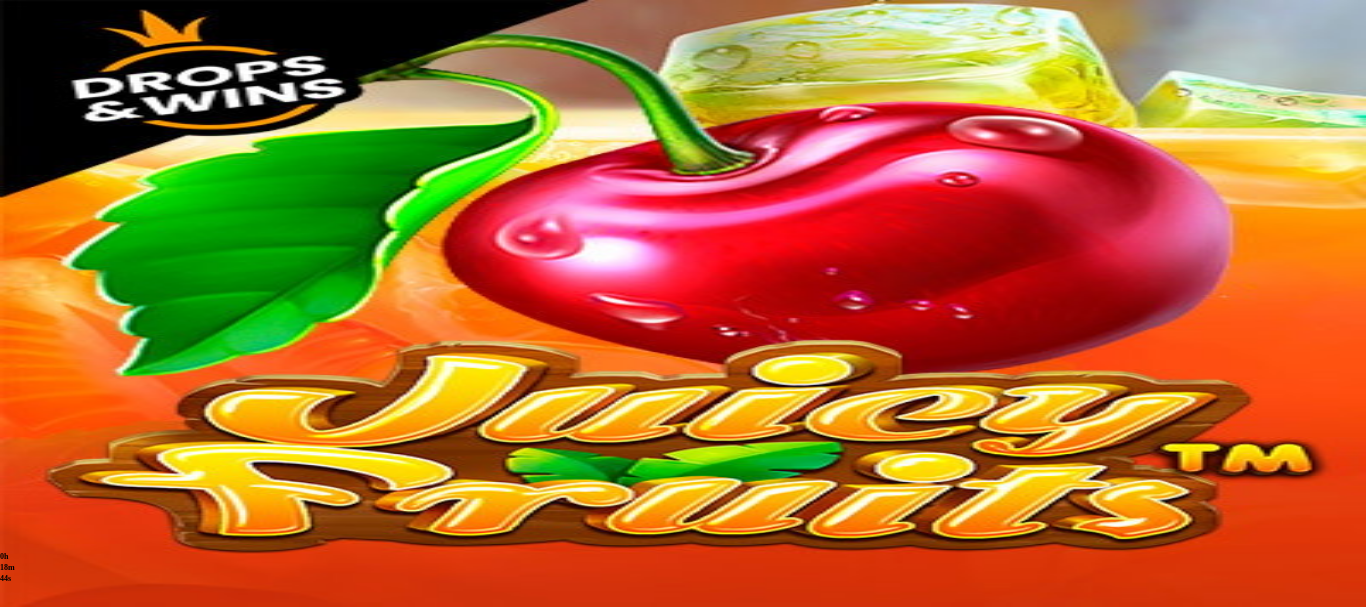 scroll, scrollTop: 0, scrollLeft: 0, axis: both 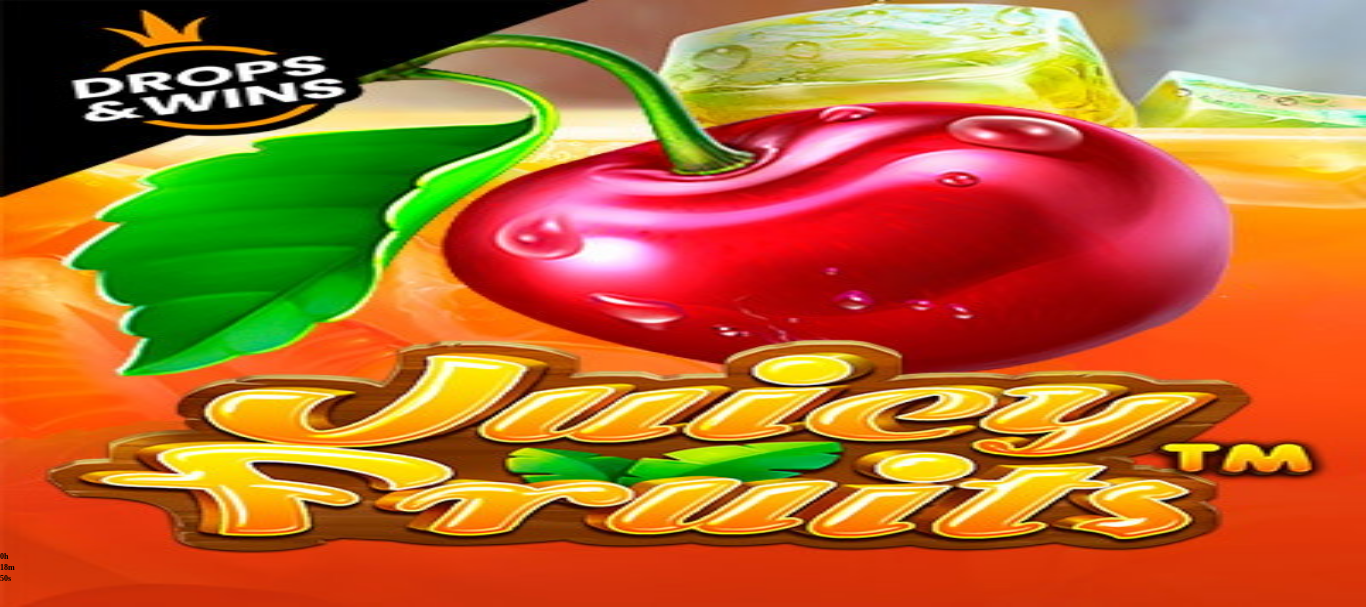 click on "€50" at bounding box center (209, 2280) 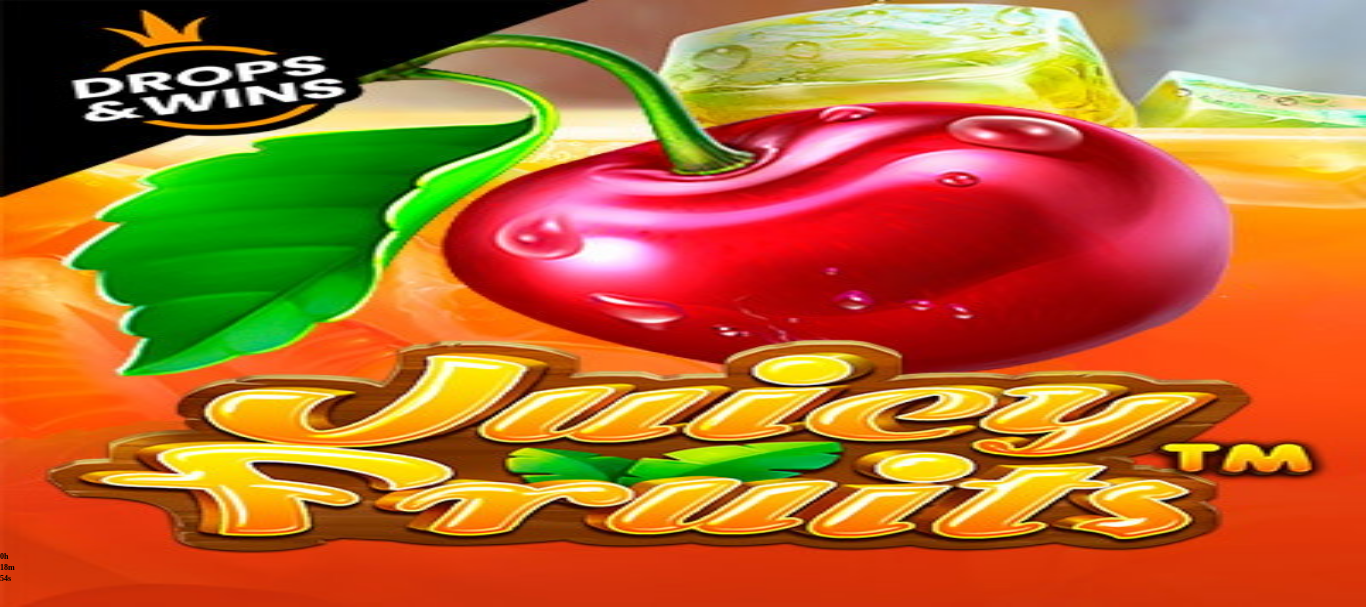 click on "TALLETA JA PELAA" at bounding box center [76, 2445] 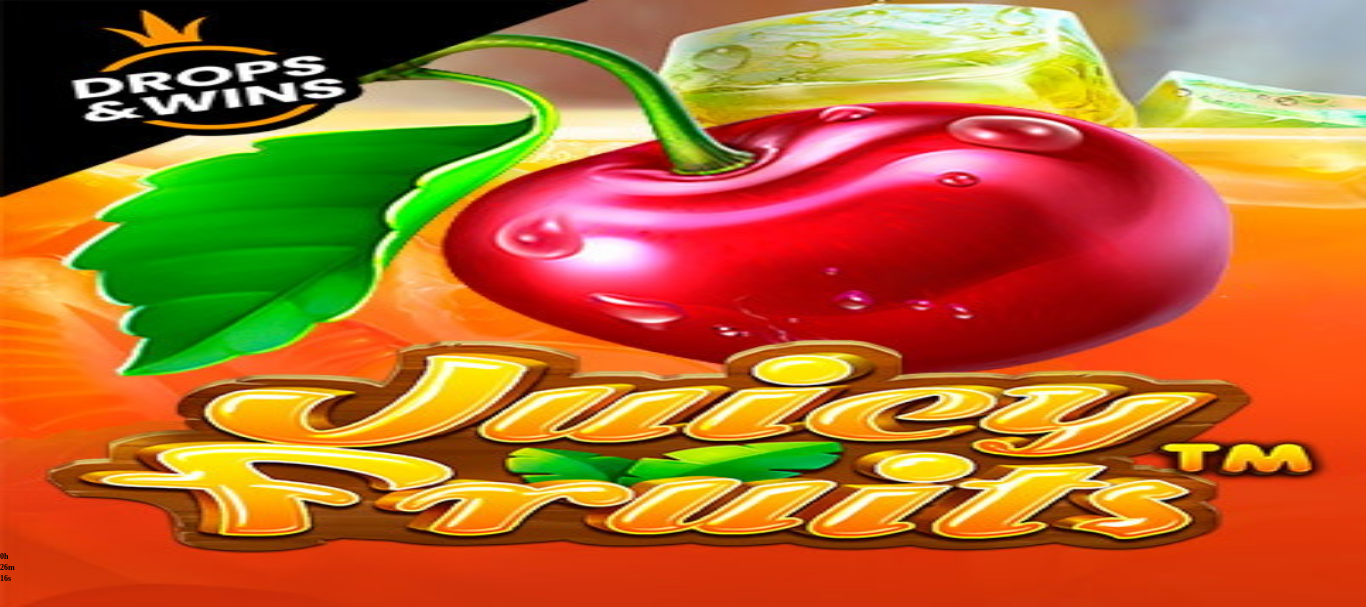 click at bounding box center [683, 1457] 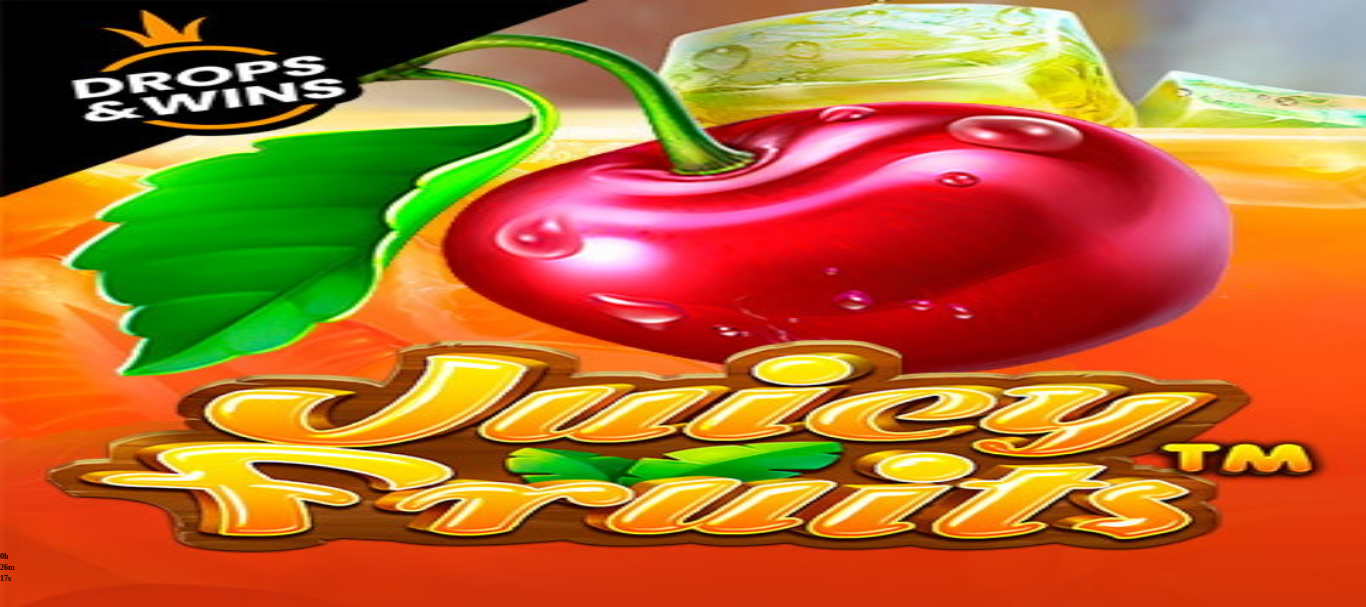 click at bounding box center [683, 1457] 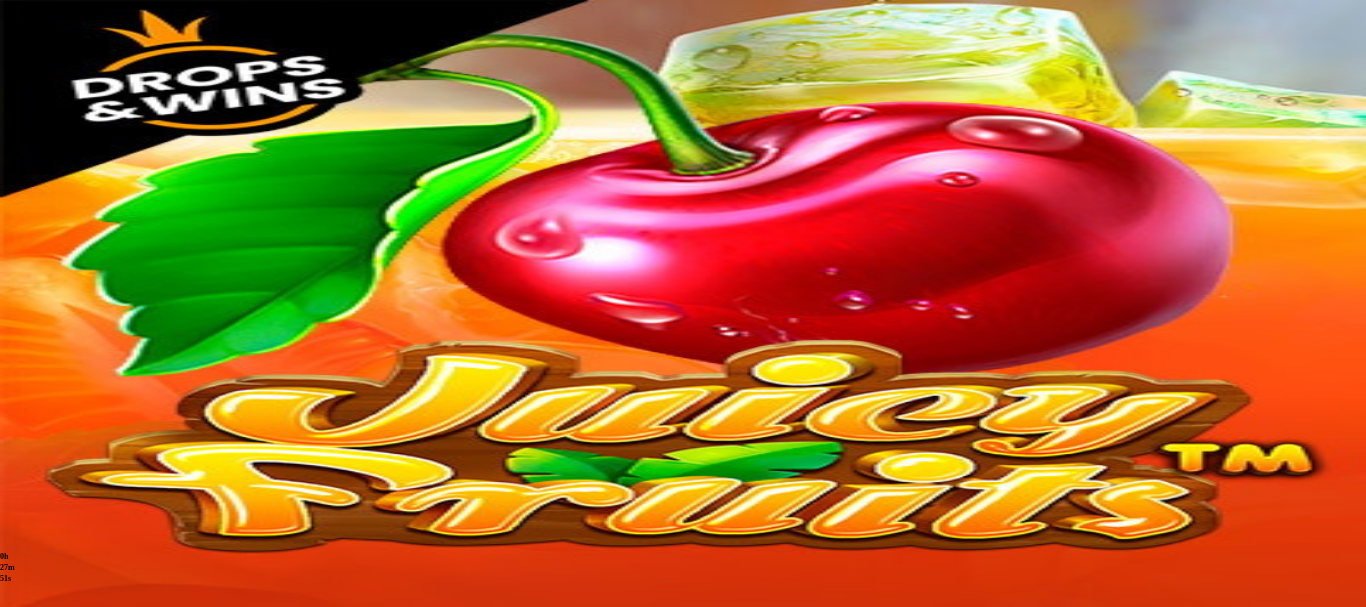 click on "0h 27m 51s Talletus Kokonaissaldo € 0.12 Kotiutus € 0.12 Bonukset € 0.00 Talletus Aulaan" at bounding box center [683, 1392] 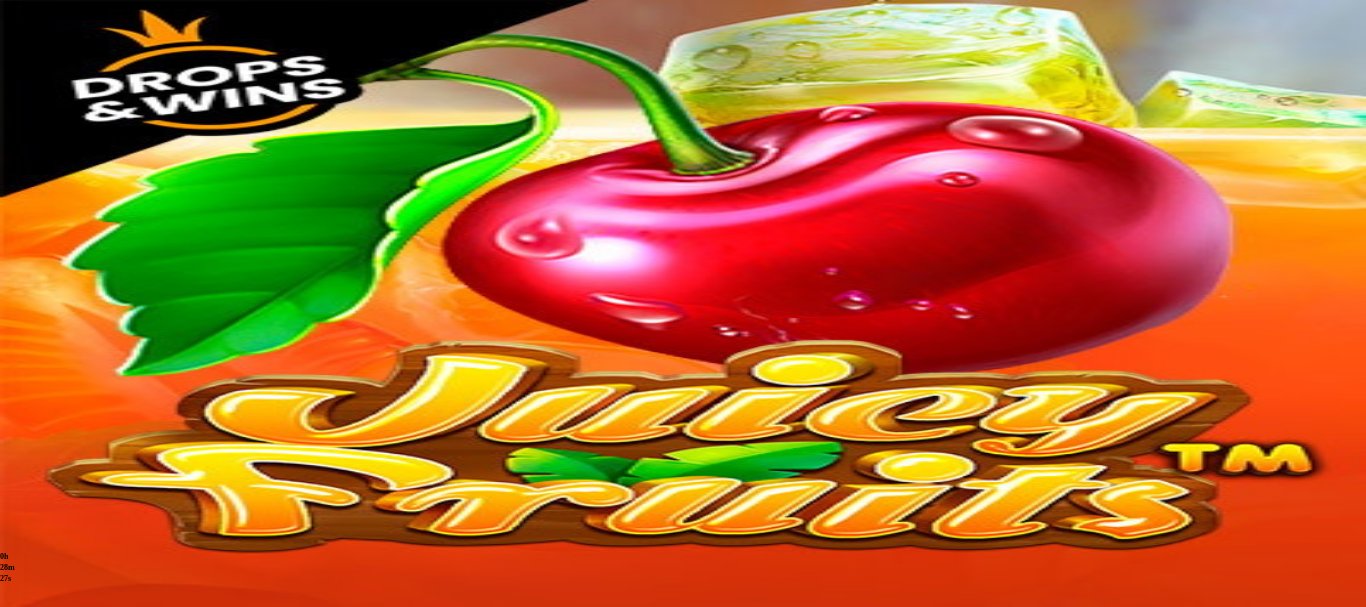 click at bounding box center [393, 180] 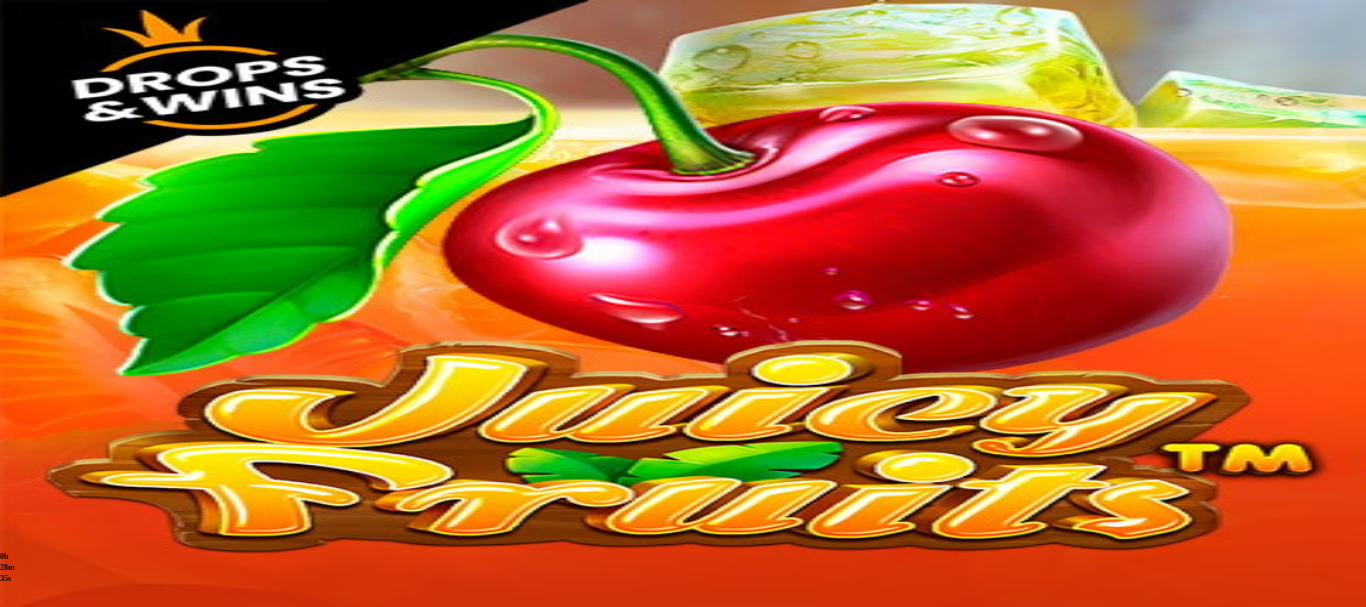 click at bounding box center [123, 1556] 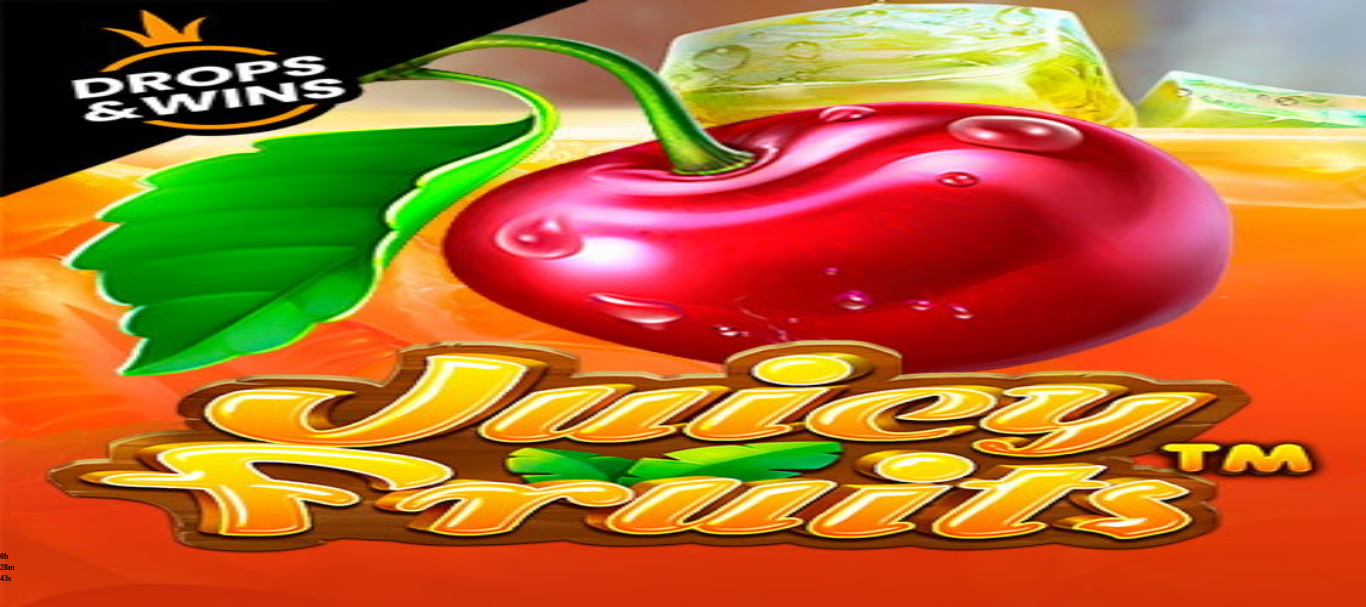 click on "€50" at bounding box center [209, 2280] 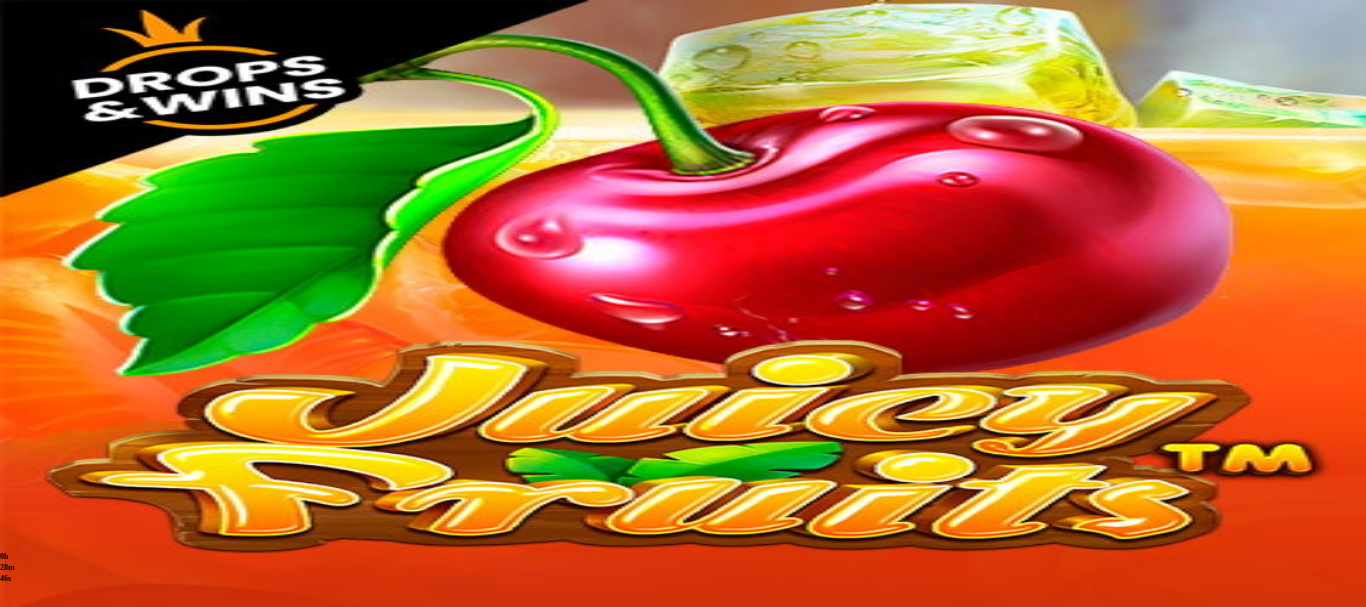 click on "TALLETA JA PELAA" at bounding box center (76, 2445) 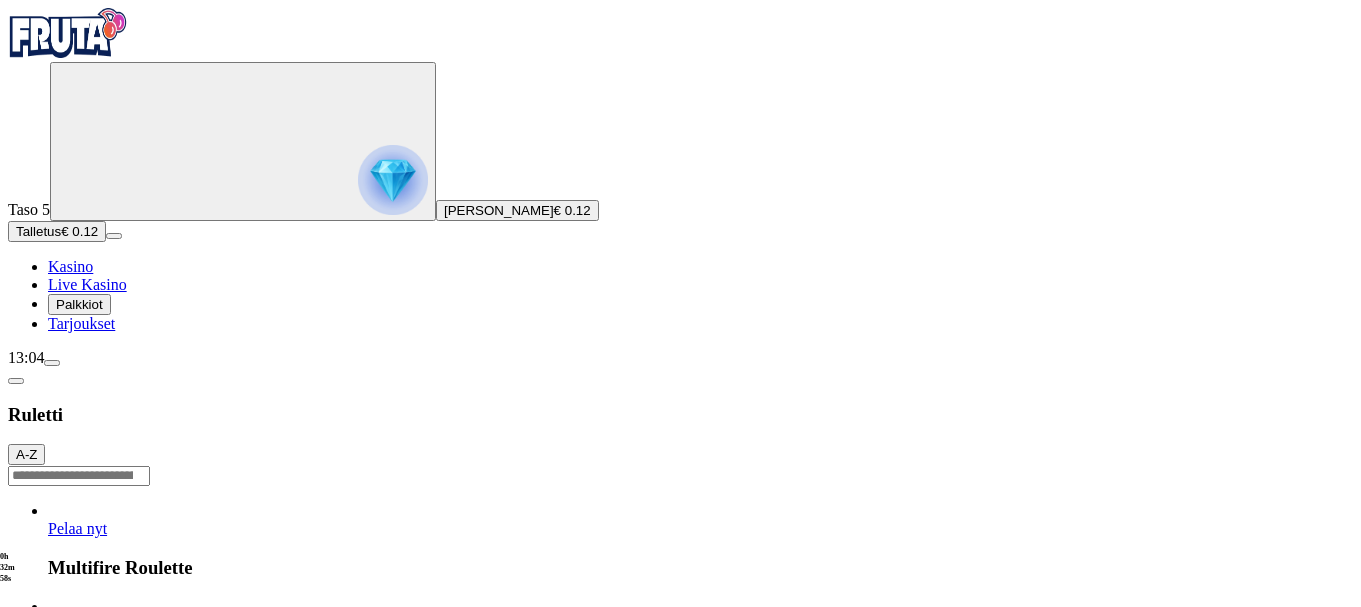 scroll, scrollTop: 0, scrollLeft: 0, axis: both 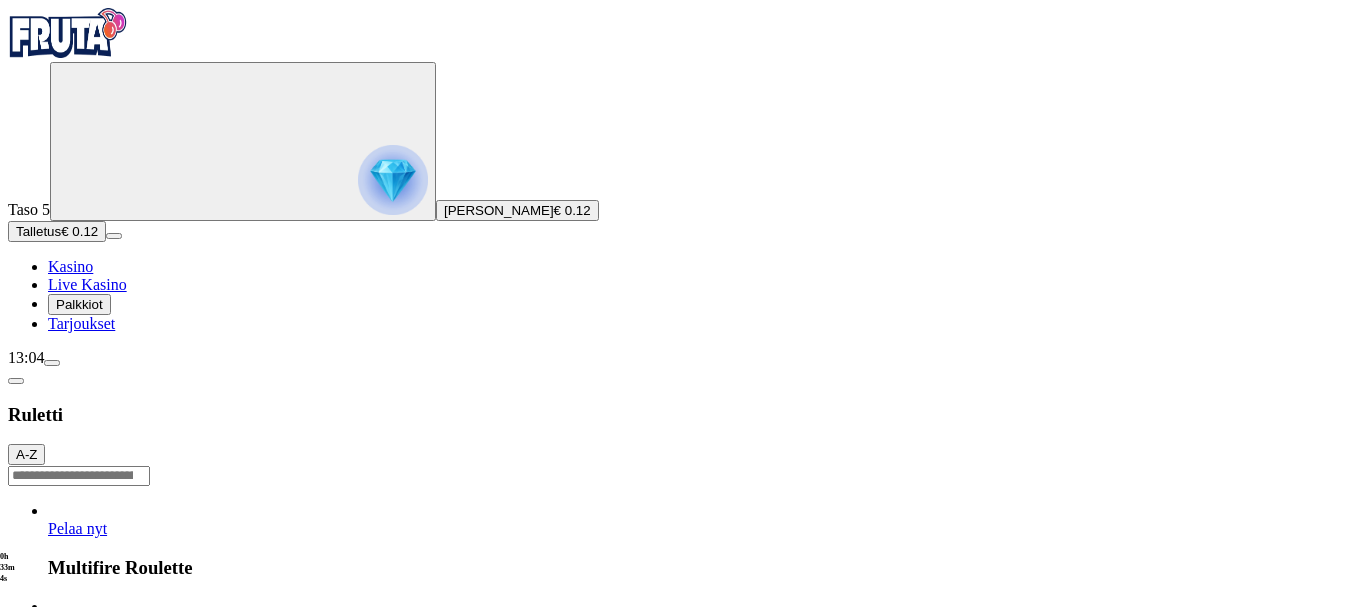 click on "Talletus" at bounding box center (38, 231) 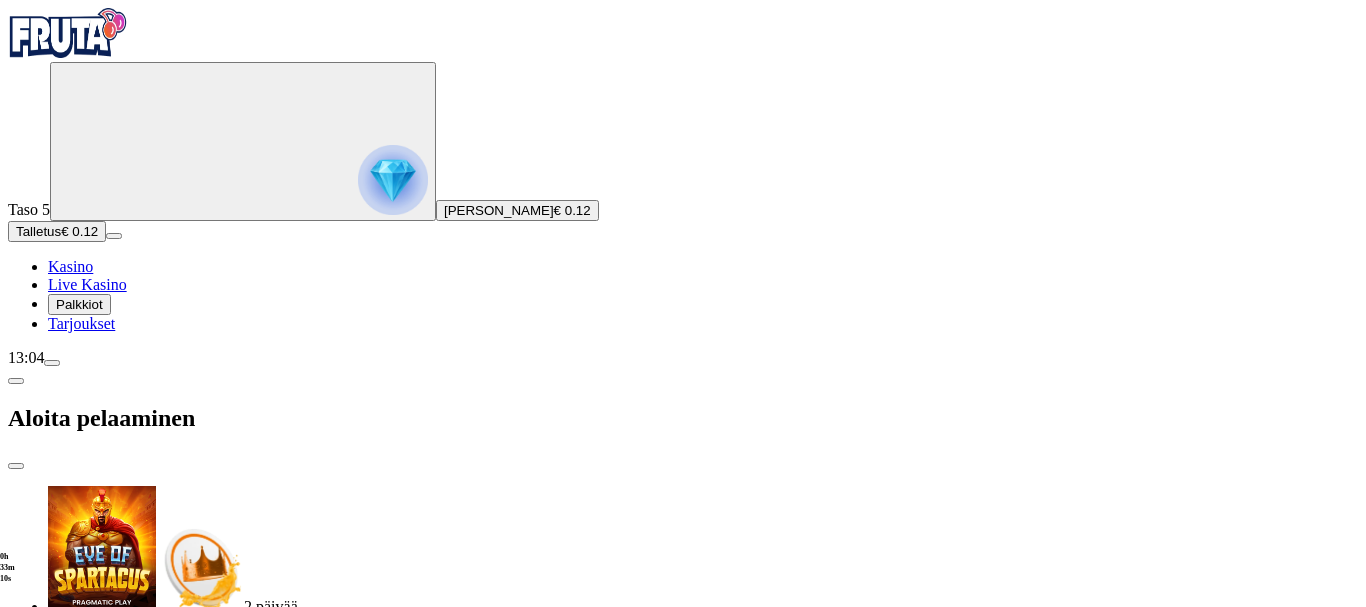 click on "€50" at bounding box center [209, 1451] 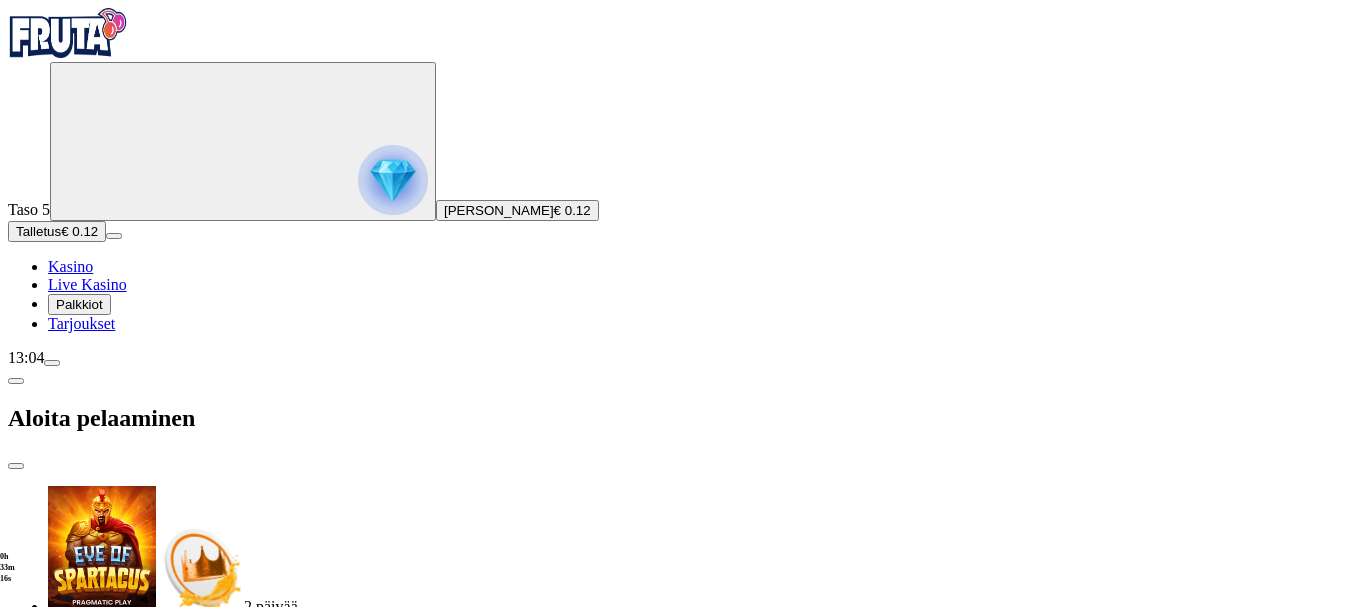 click on "€50" at bounding box center [209, 1451] 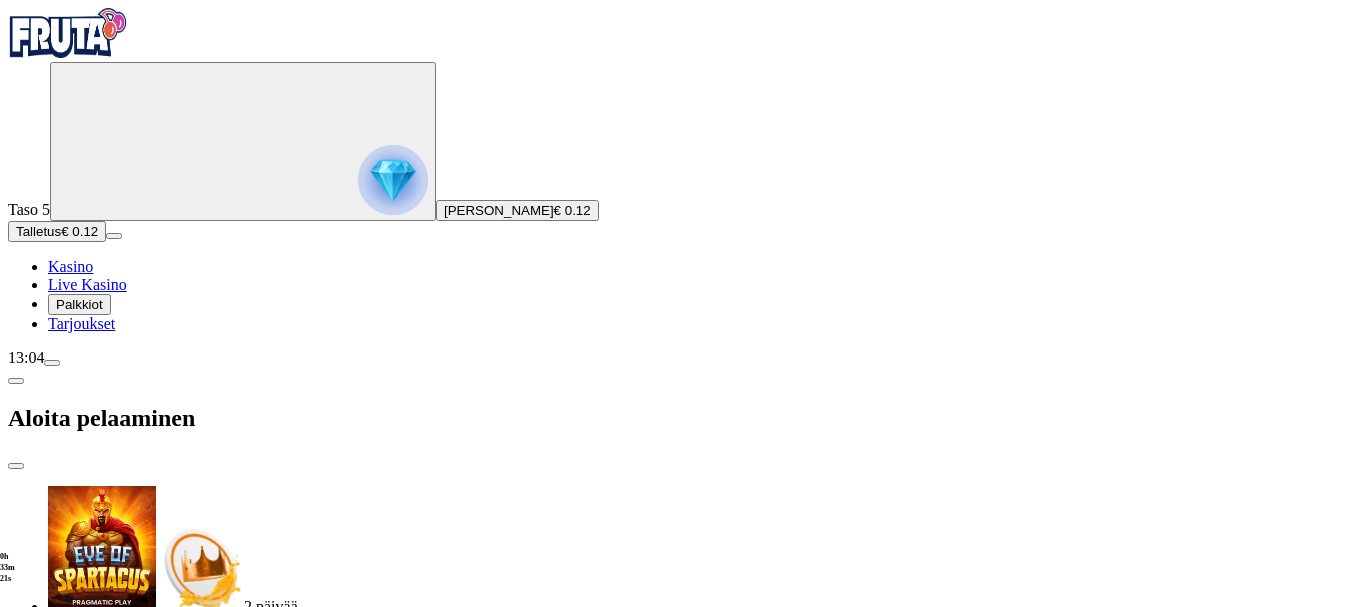 click on "TALLETA JA PELAA" at bounding box center (76, 1616) 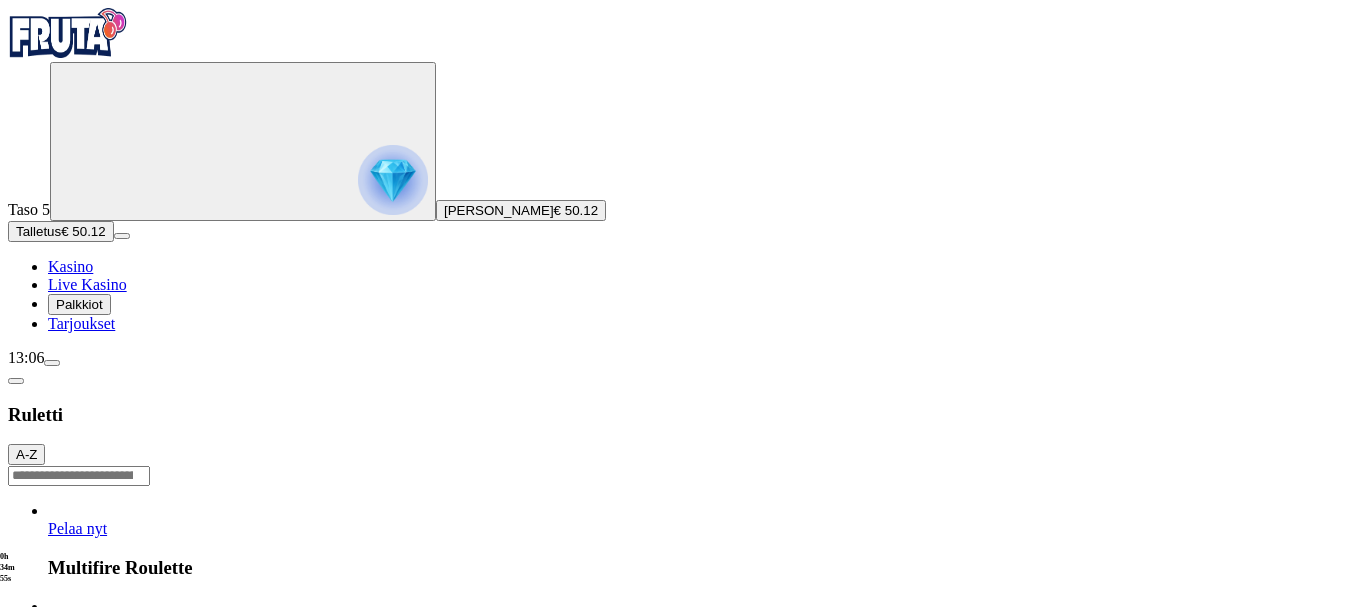 click on "Ruletti A-Z Pelaa nyt Multifire Roulette Pelaa nyt 9 Pots of Gold Roulette Pelaa nyt Space Invaders Roulette Pelaa nyt 20P Roulette Pelaa nyt 20p Roulette Christmas Pelaa nyt Low Stakes Roulette Pelaa nyt Sweep & Win Roulette Pelaa nyt Roca Riches Roulette Pelaa nyt Roulette 1 Pelaa nyt Roulette Pelaa nyt Roulette Nouveau Pelaa nyt First Person American Roulette Pelaa nyt Power UP Roulette Pelaa nyt Gold Roulette Pelaa nyt Three Wheel Roulette Pelaa nyt European Roulette Pelaa nyt American Roulette Pelaa nyt American Roulette 3 Pelaa nyt Turbo Roulette Pelaa nyt European Roulette - Dark mode Pelaa nyt Roulette X5 Pelaa nyt Roulette X2 Pelaa nyt 10p Roulette Pelaa nyt Classic Roulette Pelaa nyt Auto Roulette Pelaa nyt American Roulette Pelaa nyt 3D Roulette Pelaa Rulettia Online Frutassa Finland Infopaketti Kanta-asiakkuus Affiliates Maksutavat Yhteydenotto Investor Relations Ehdot Yksityisyys Evästeet FAQ Vastuullinen Pelaaminen support@fruta.com .
Peluuri.fi  auttaa.
Fruta  – Vaali jännitystä." at bounding box center (680, 2039) 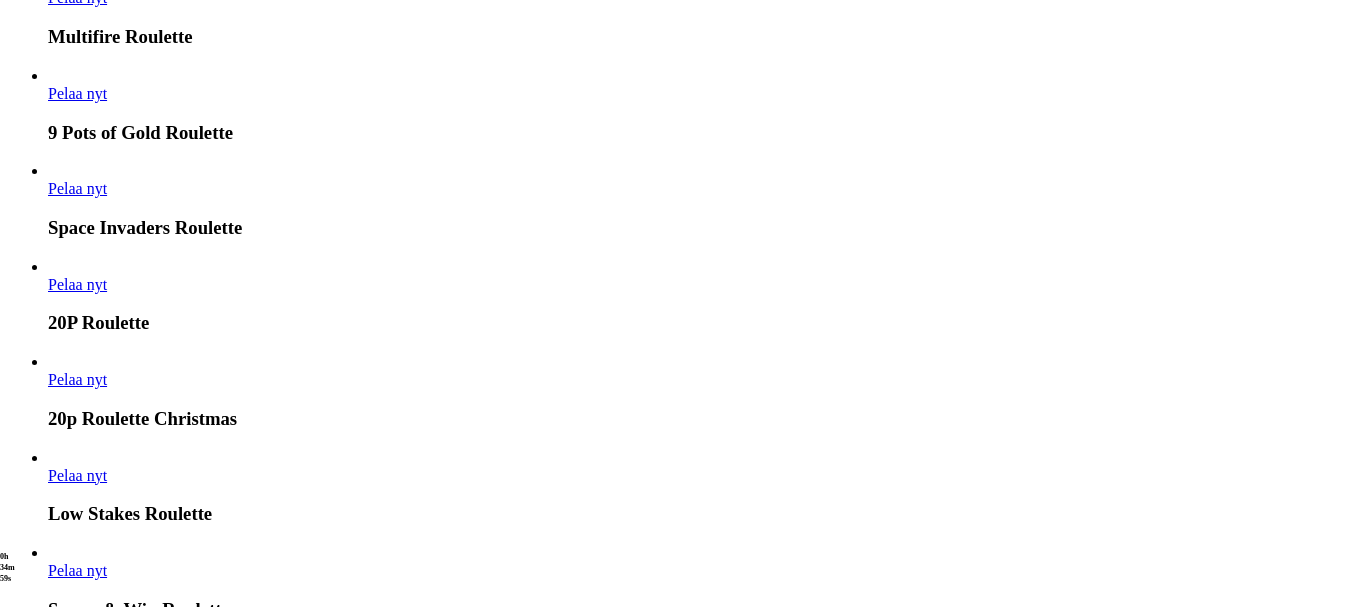 scroll, scrollTop: 1062, scrollLeft: 0, axis: vertical 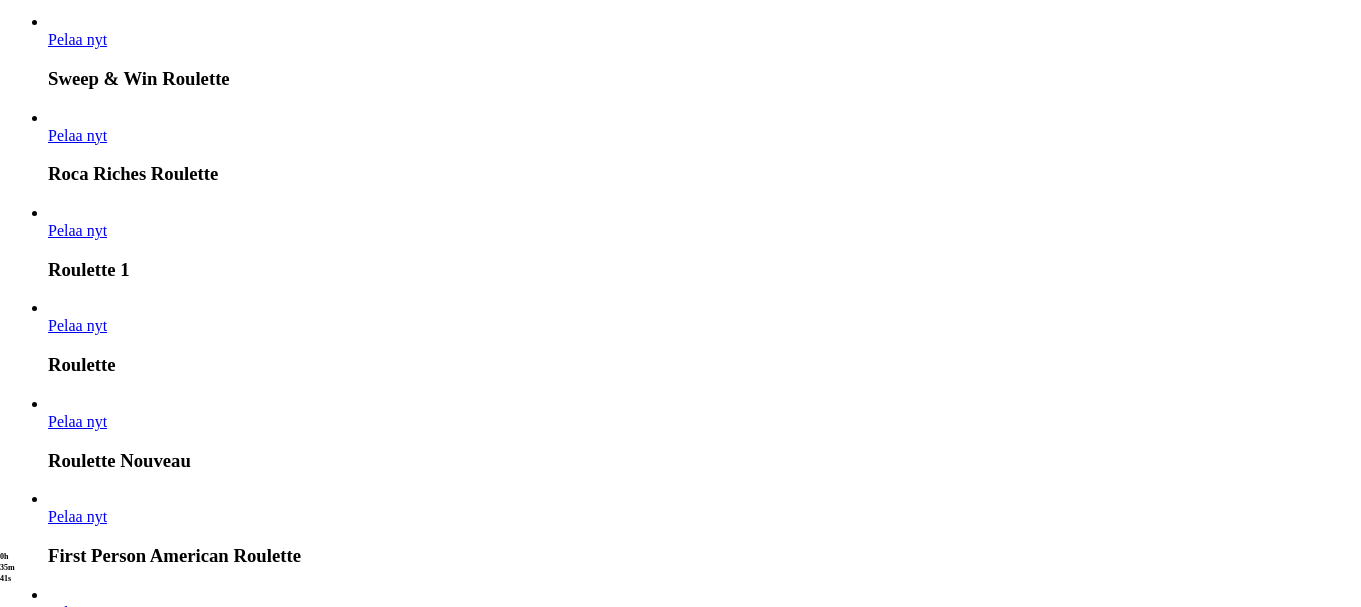click at bounding box center (79, -586) 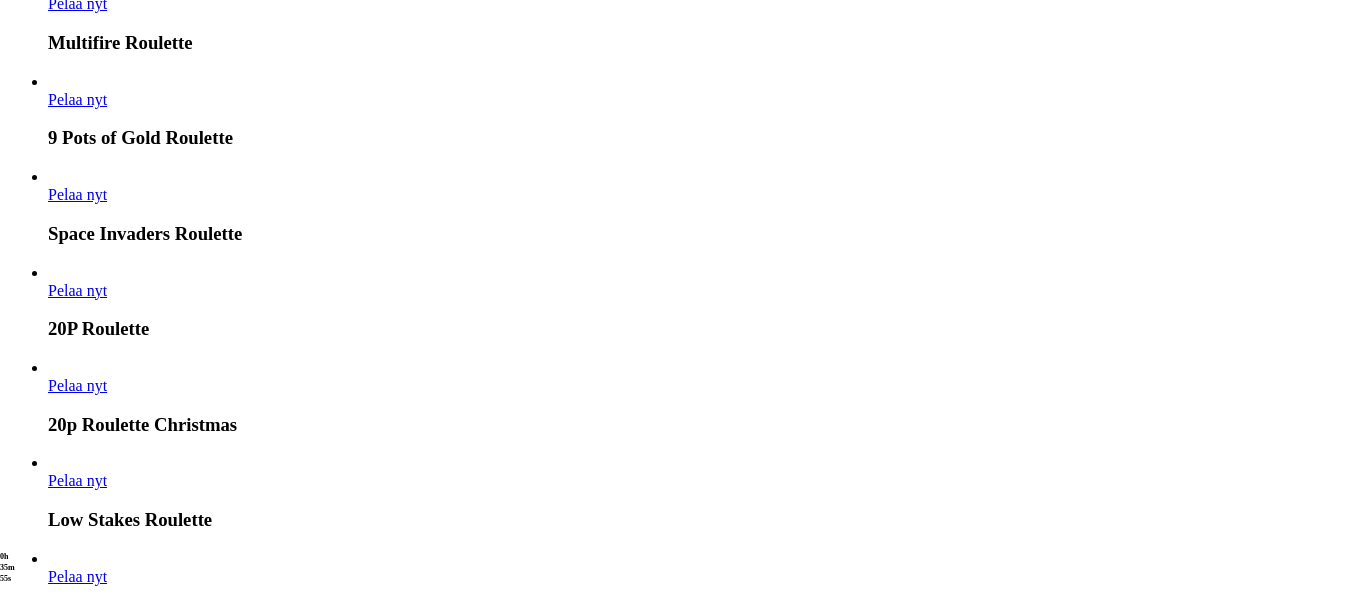 type on "***" 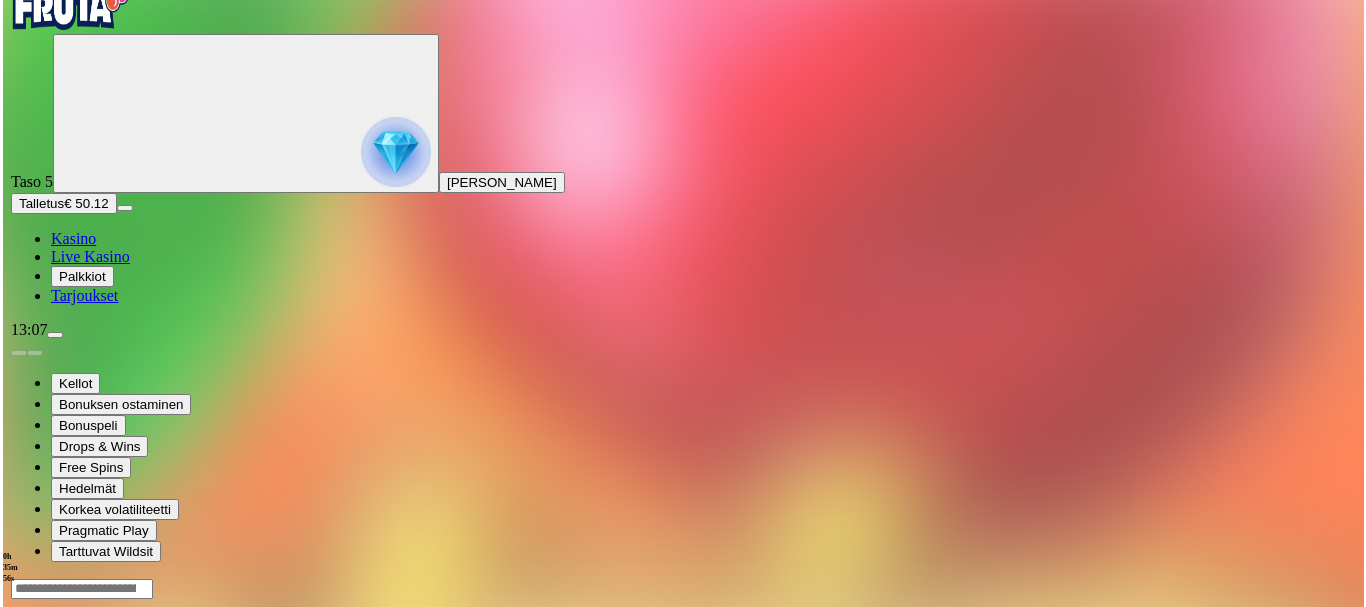 scroll, scrollTop: 0, scrollLeft: 0, axis: both 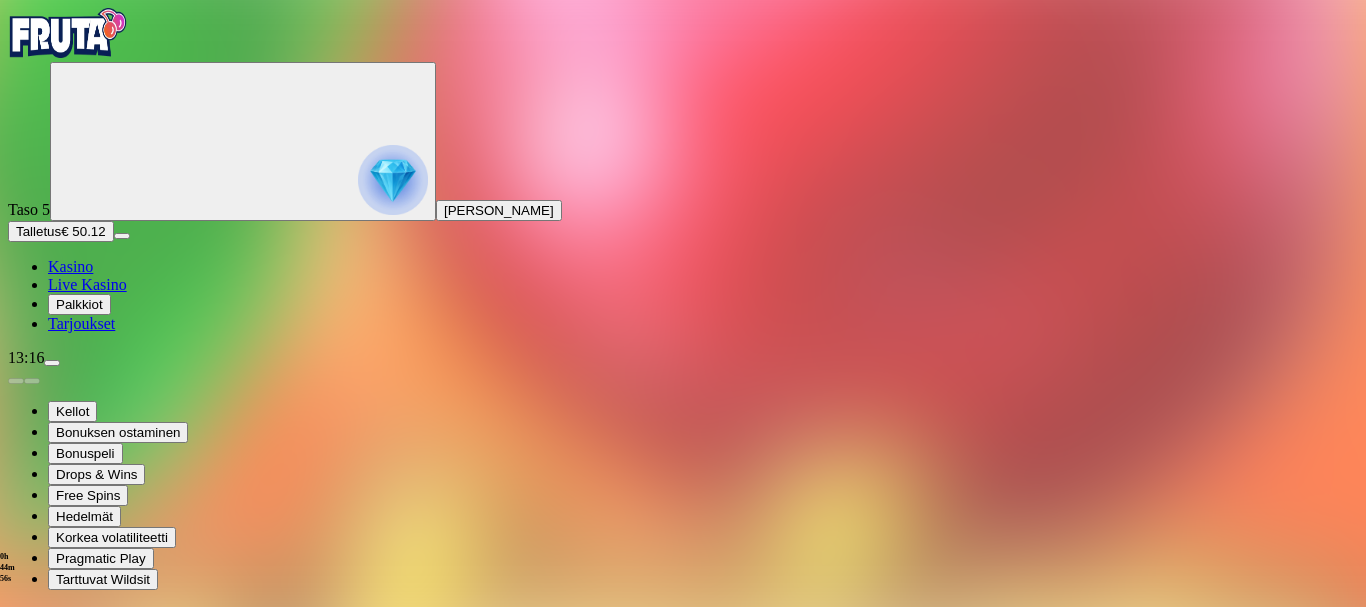 click at bounding box center (52, 363) 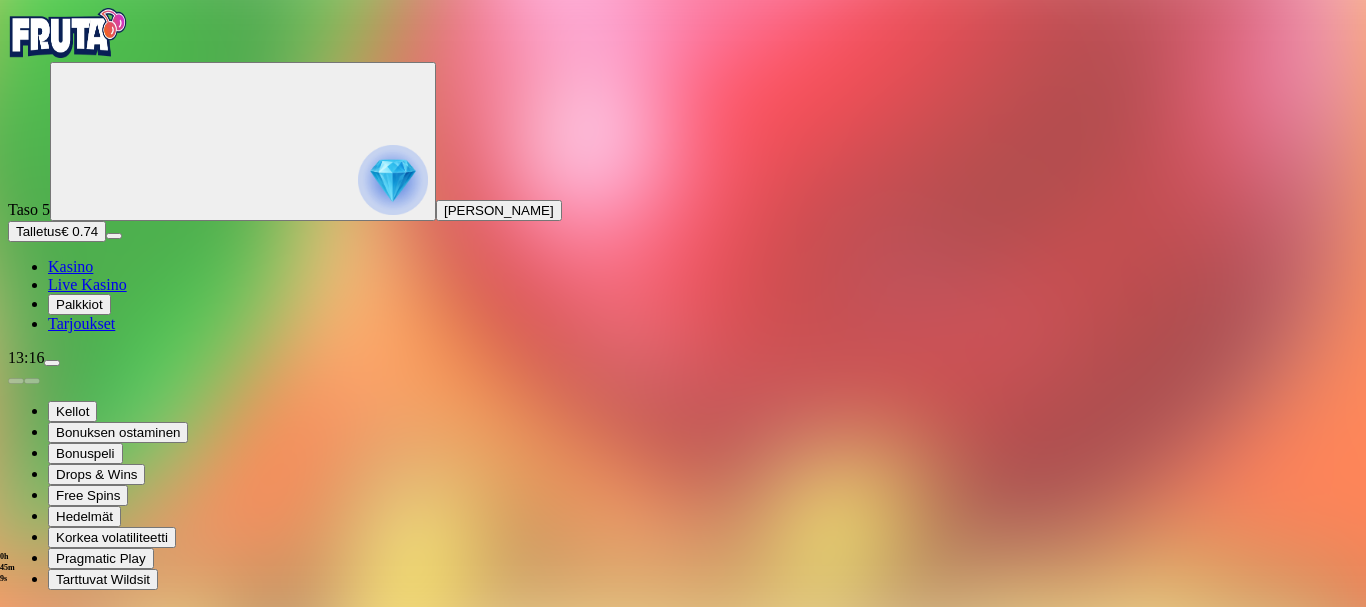 click at bounding box center (683, 1104) 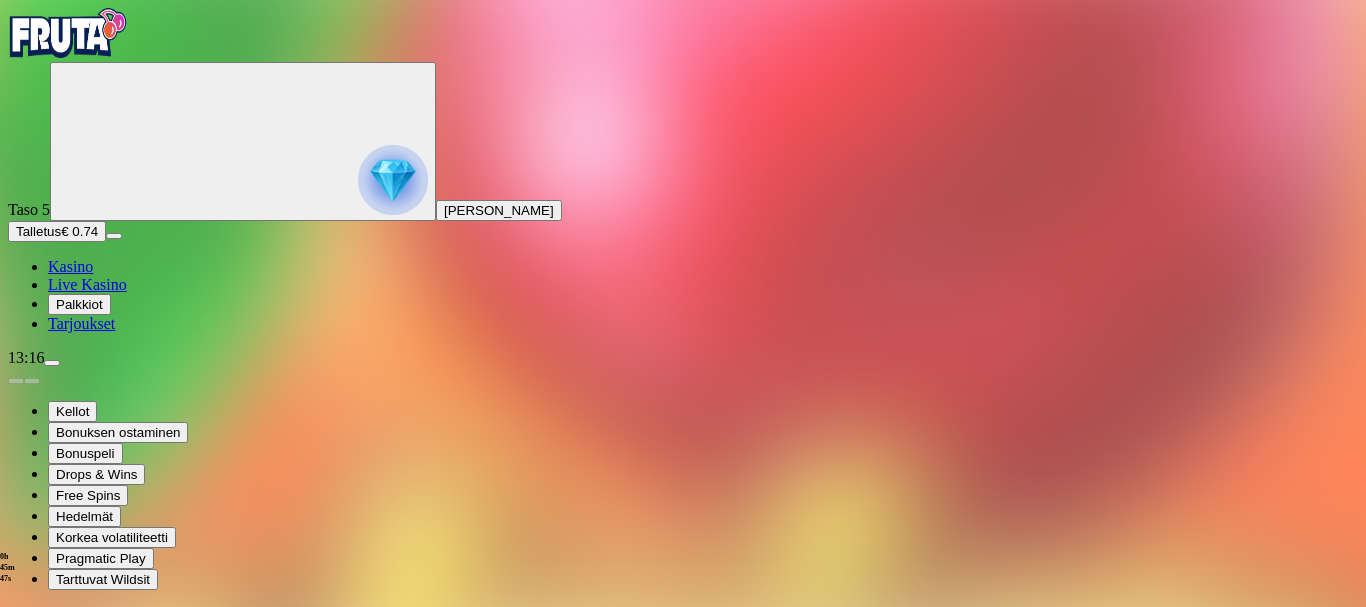 click at bounding box center [52, 363] 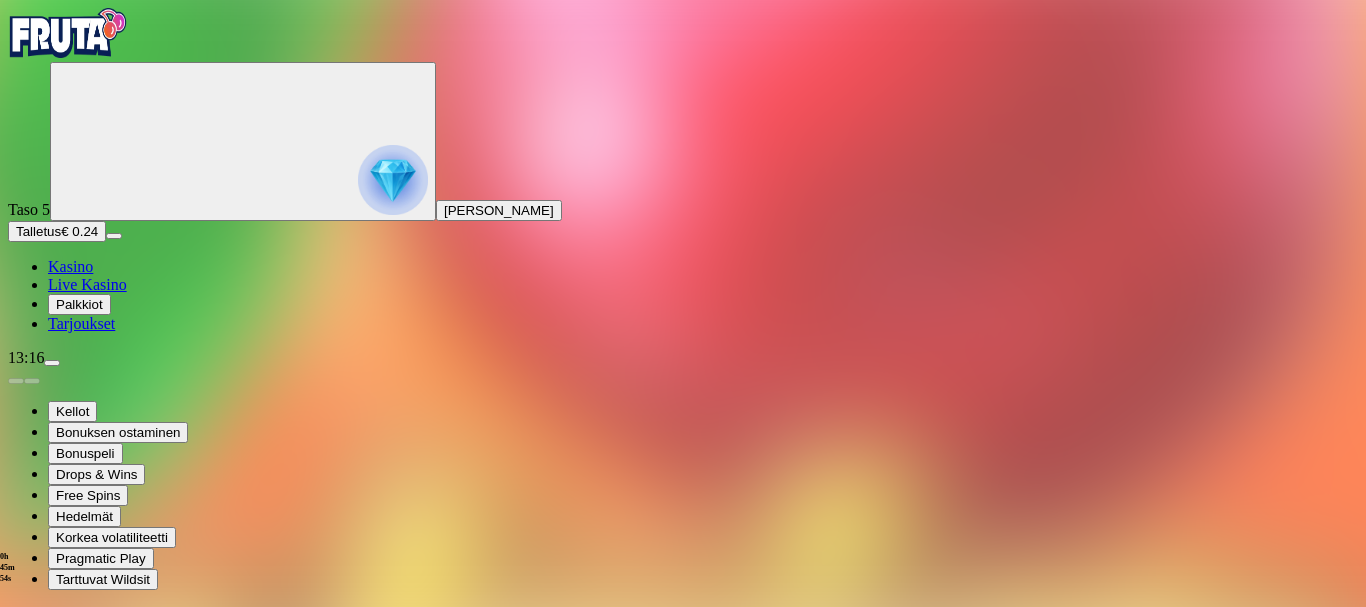scroll, scrollTop: 105, scrollLeft: 0, axis: vertical 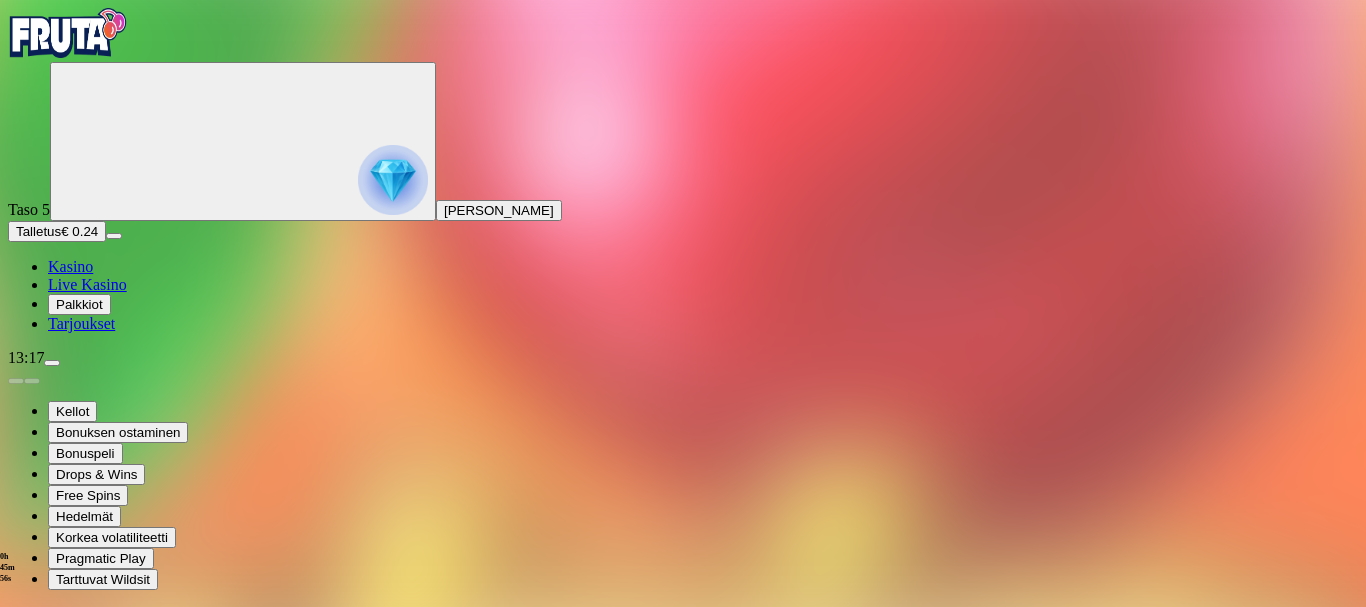 click on "Kirjaudu ulos" at bounding box center [54, 1093] 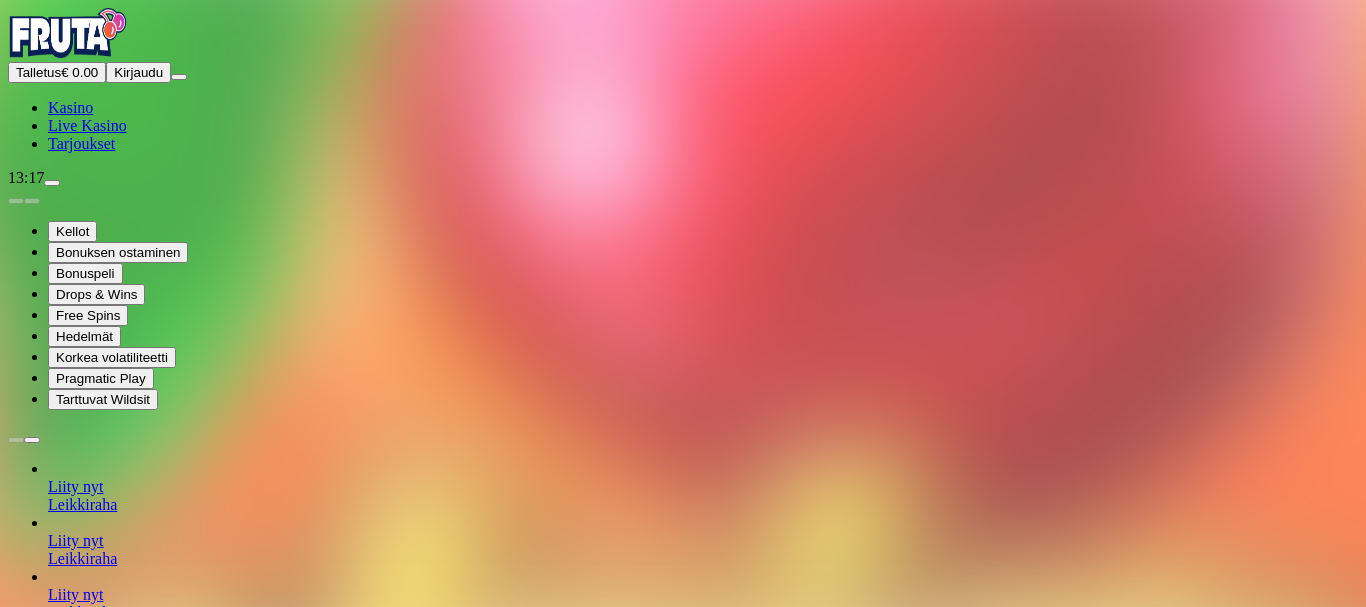 click on "Bonuksen ostaminen" at bounding box center [118, 252] 